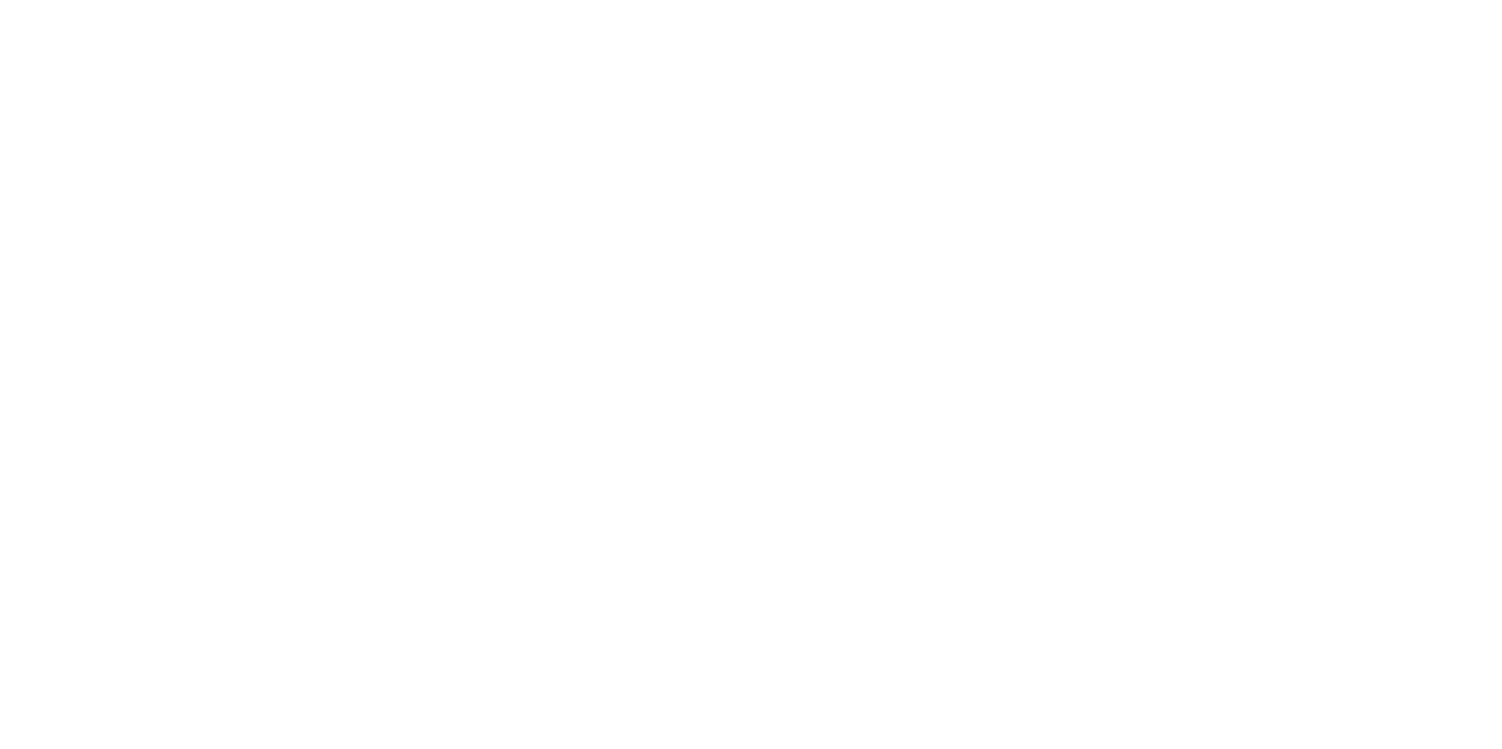 scroll, scrollTop: 0, scrollLeft: 0, axis: both 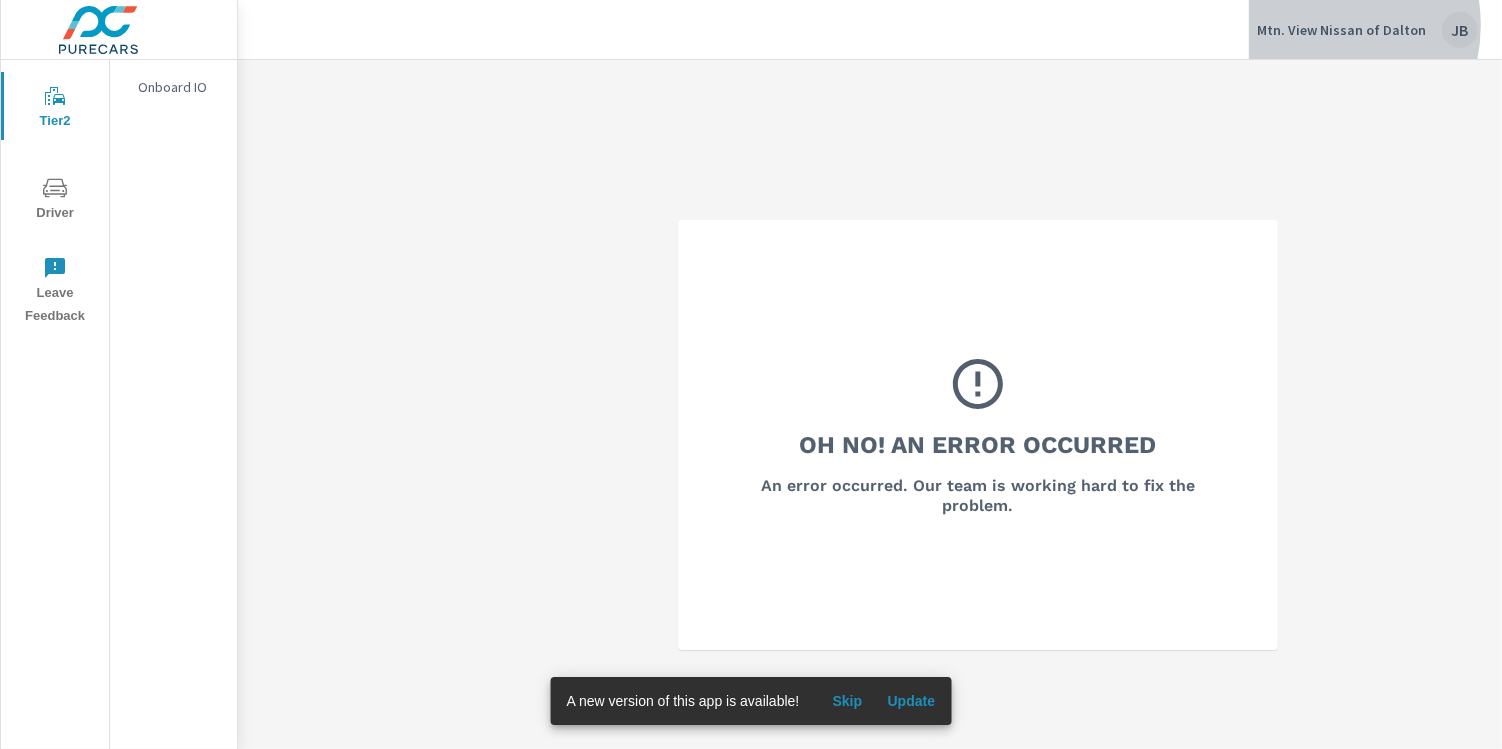 click on "Mtn. View Nissan of Dalton" at bounding box center [1341, 30] 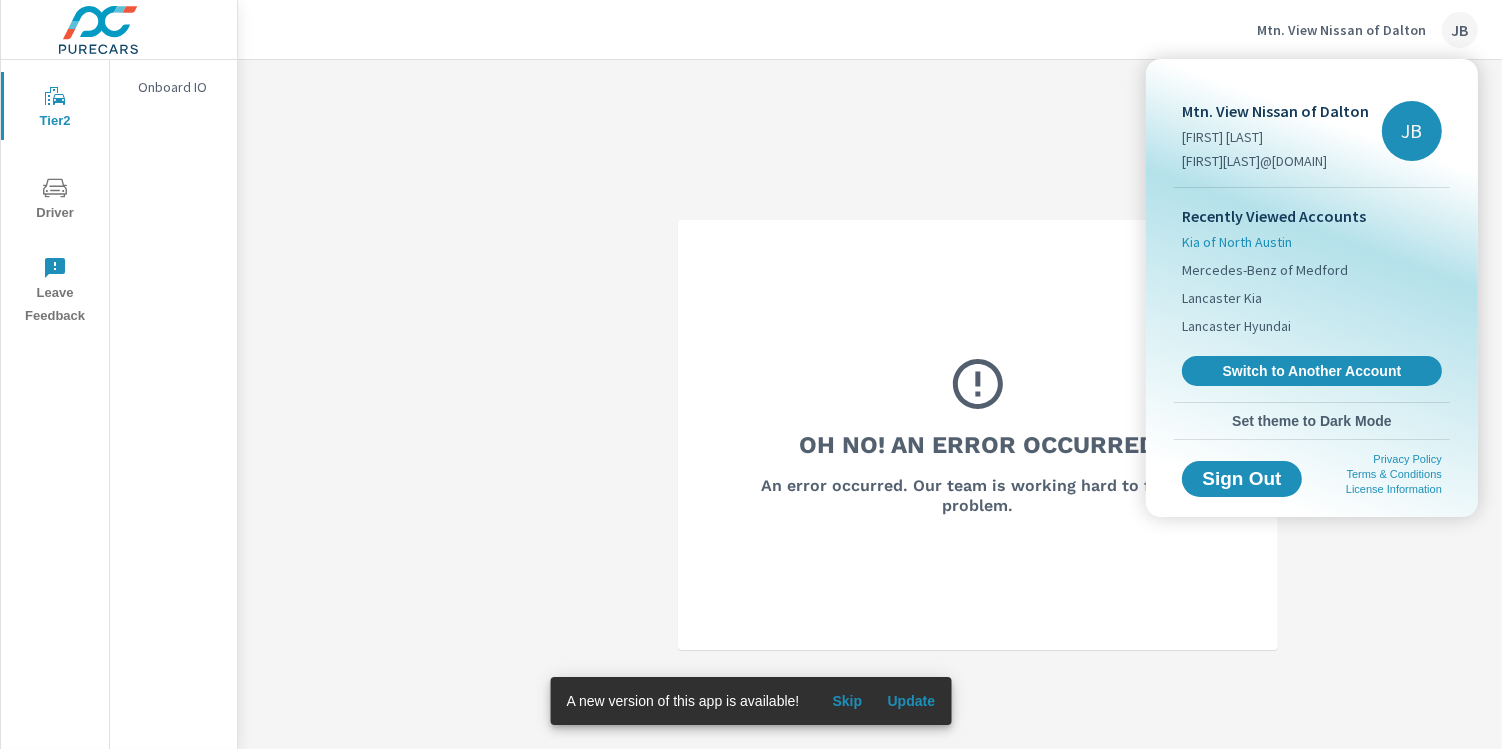 click on "Kia of North Austin" at bounding box center [1237, 242] 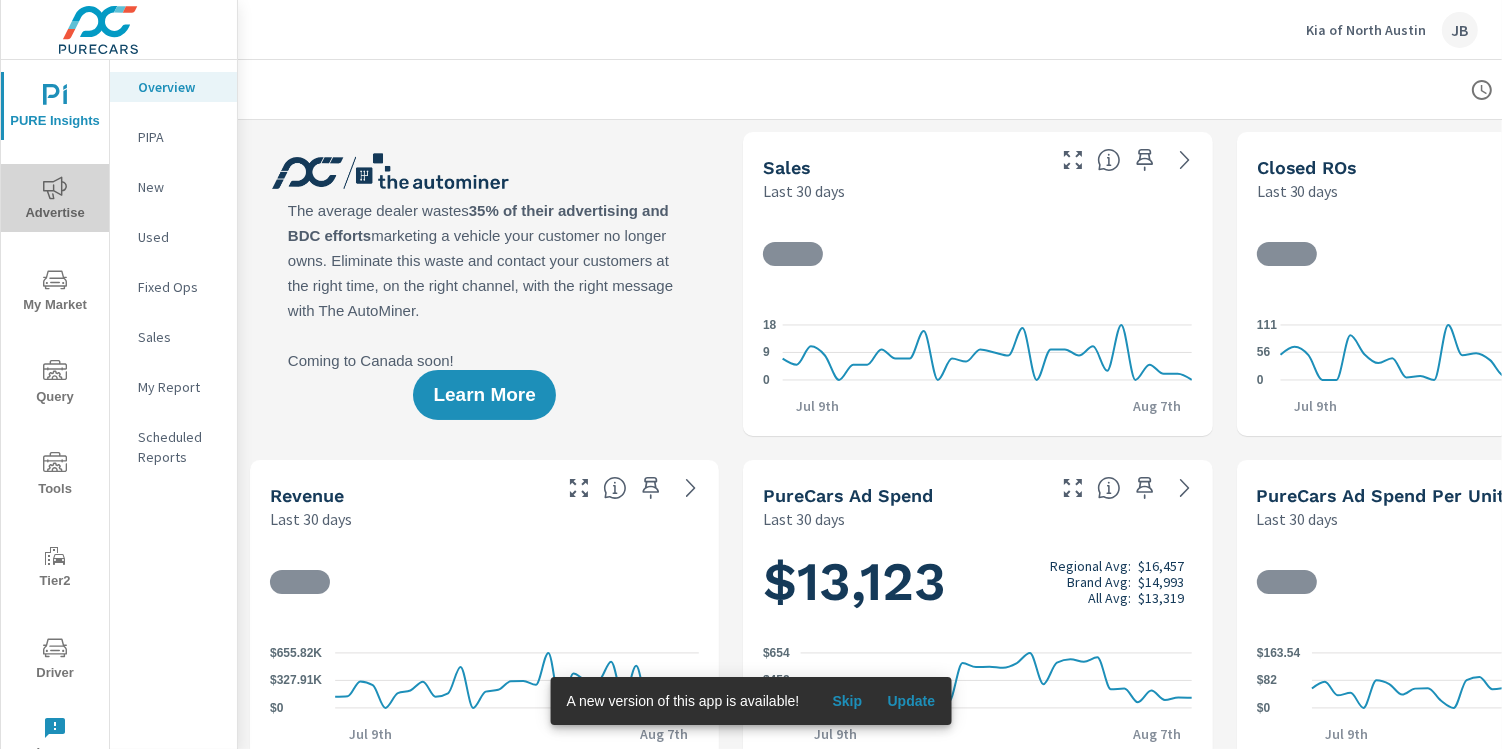 click on "Advertise" at bounding box center [55, 200] 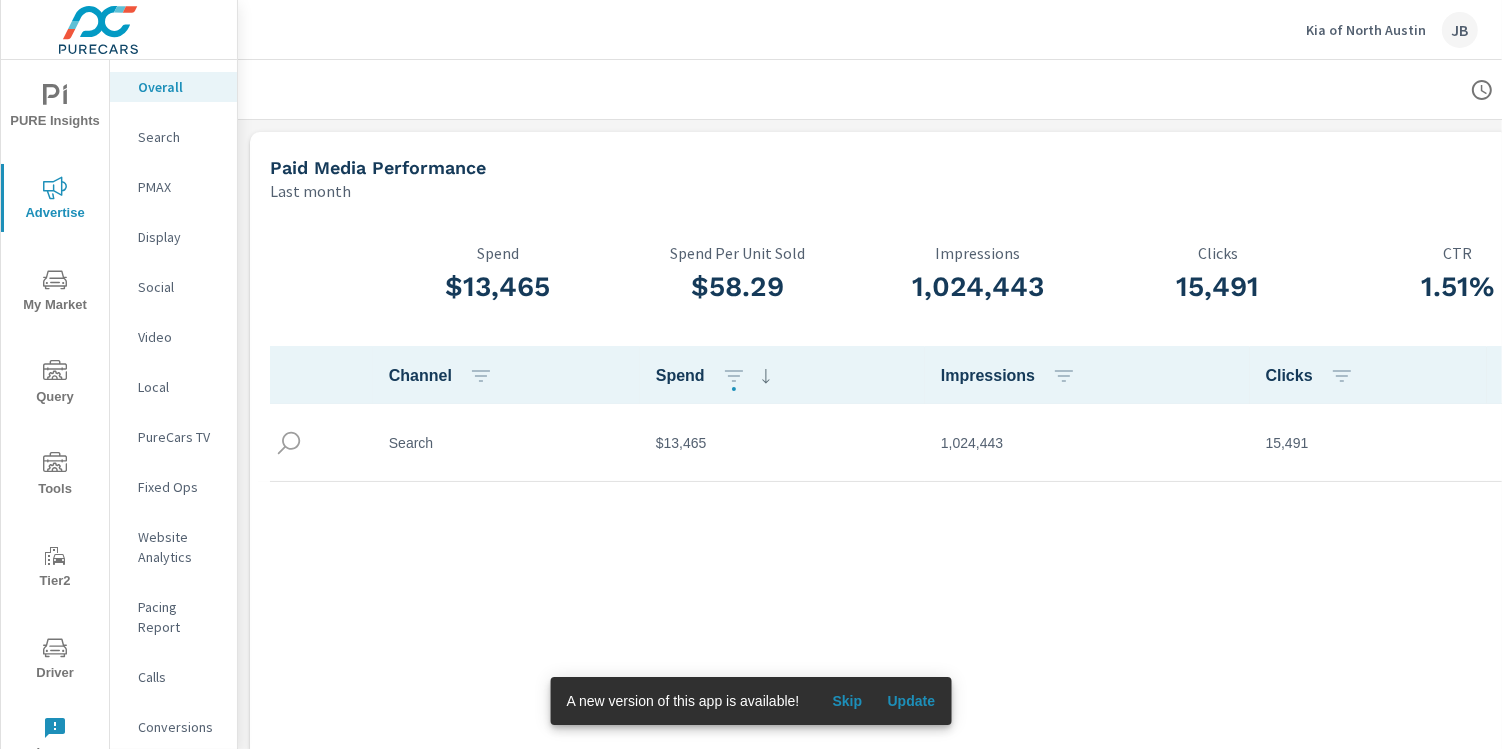 click on "Advertise" at bounding box center [55, 200] 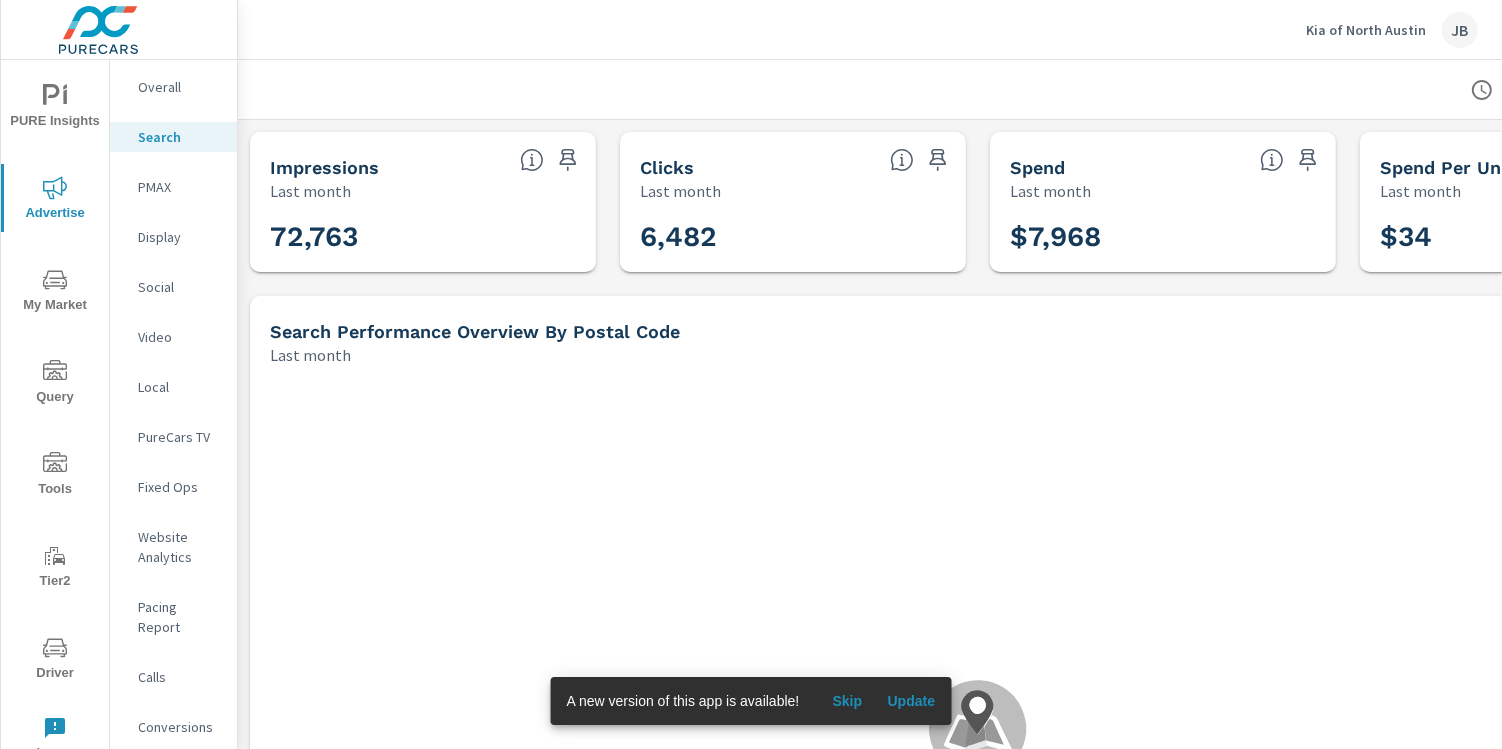 scroll, scrollTop: 1, scrollLeft: 0, axis: vertical 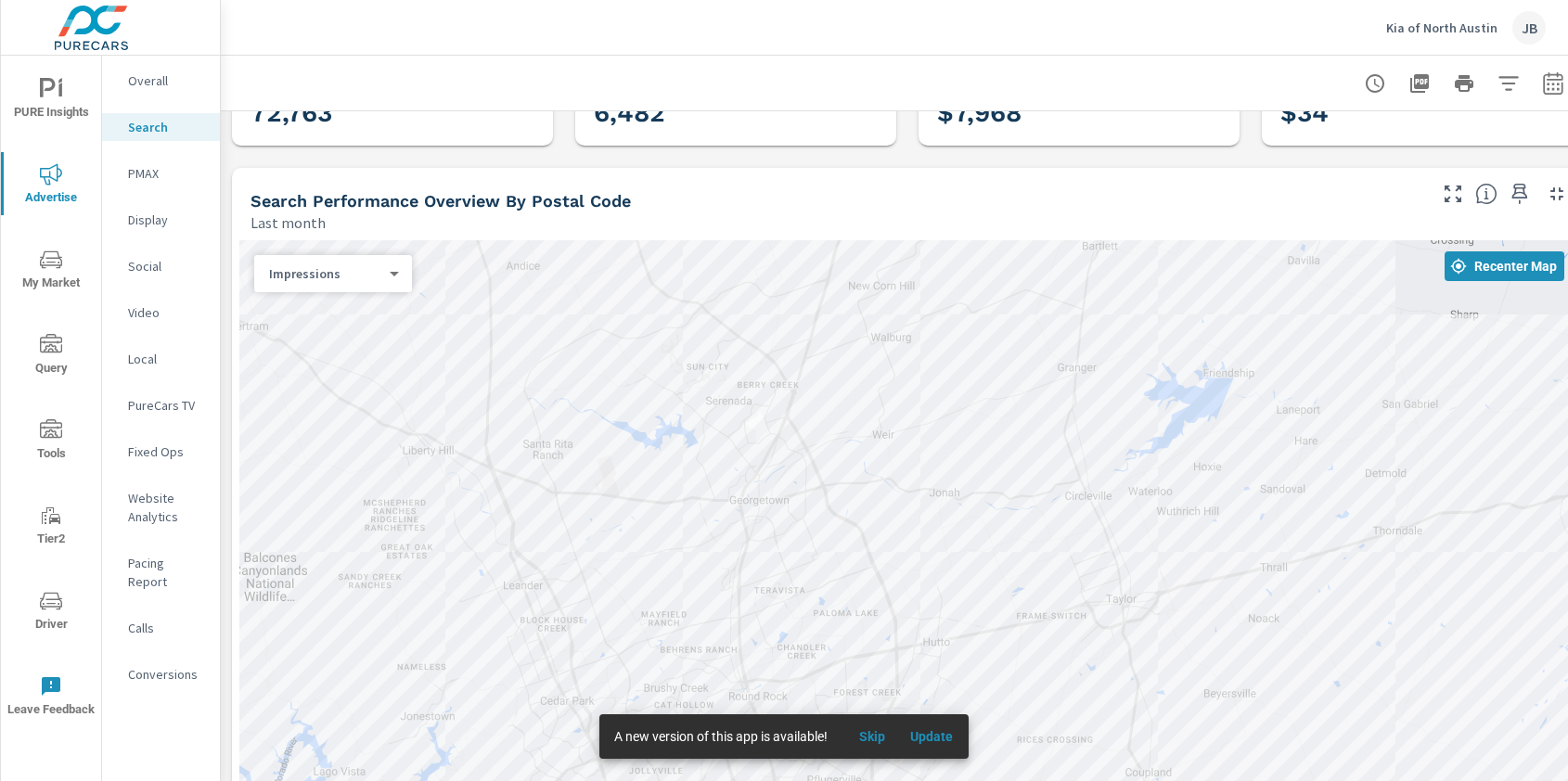 click at bounding box center [907, 83] 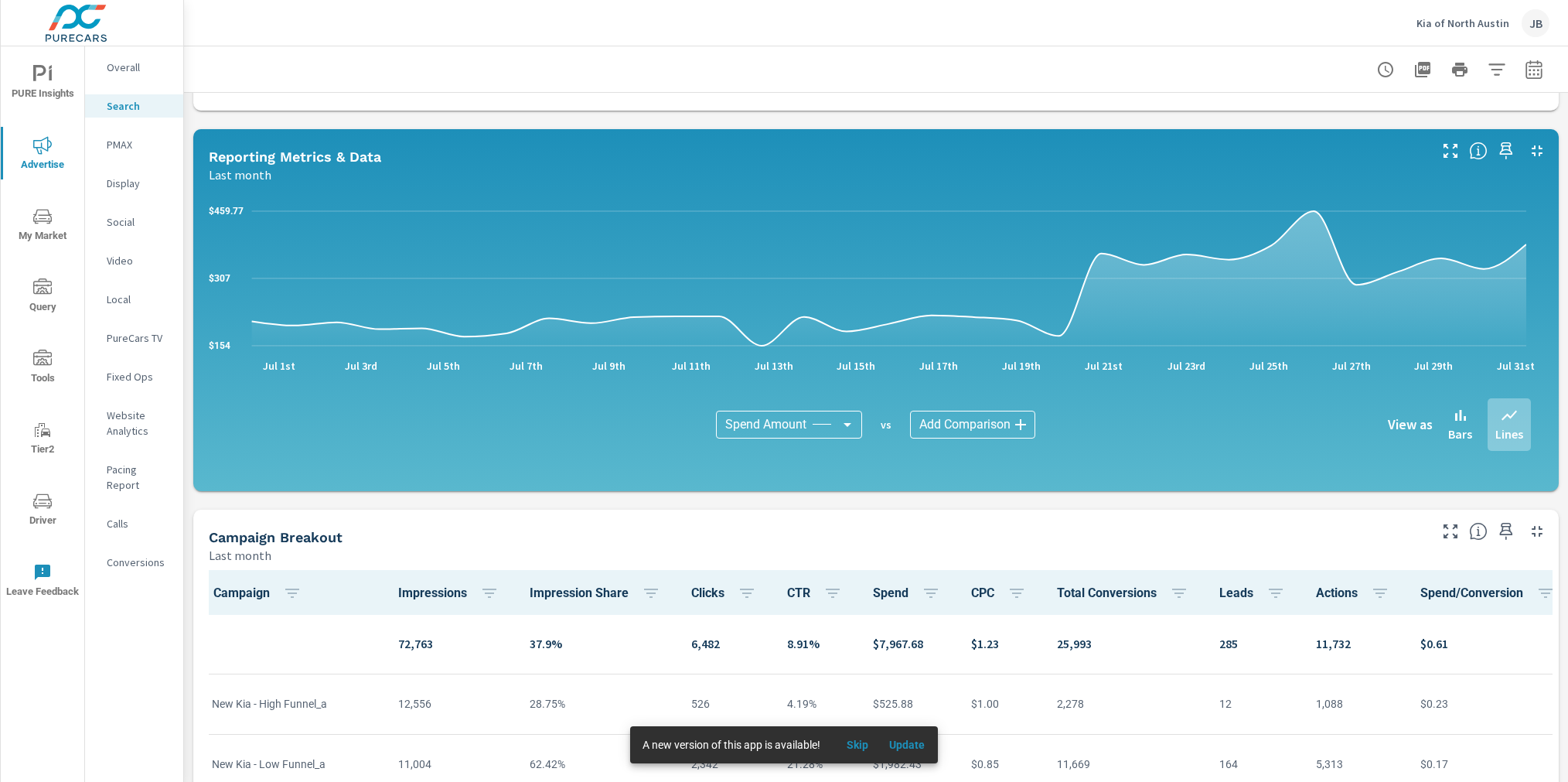 scroll, scrollTop: 960, scrollLeft: 0, axis: vertical 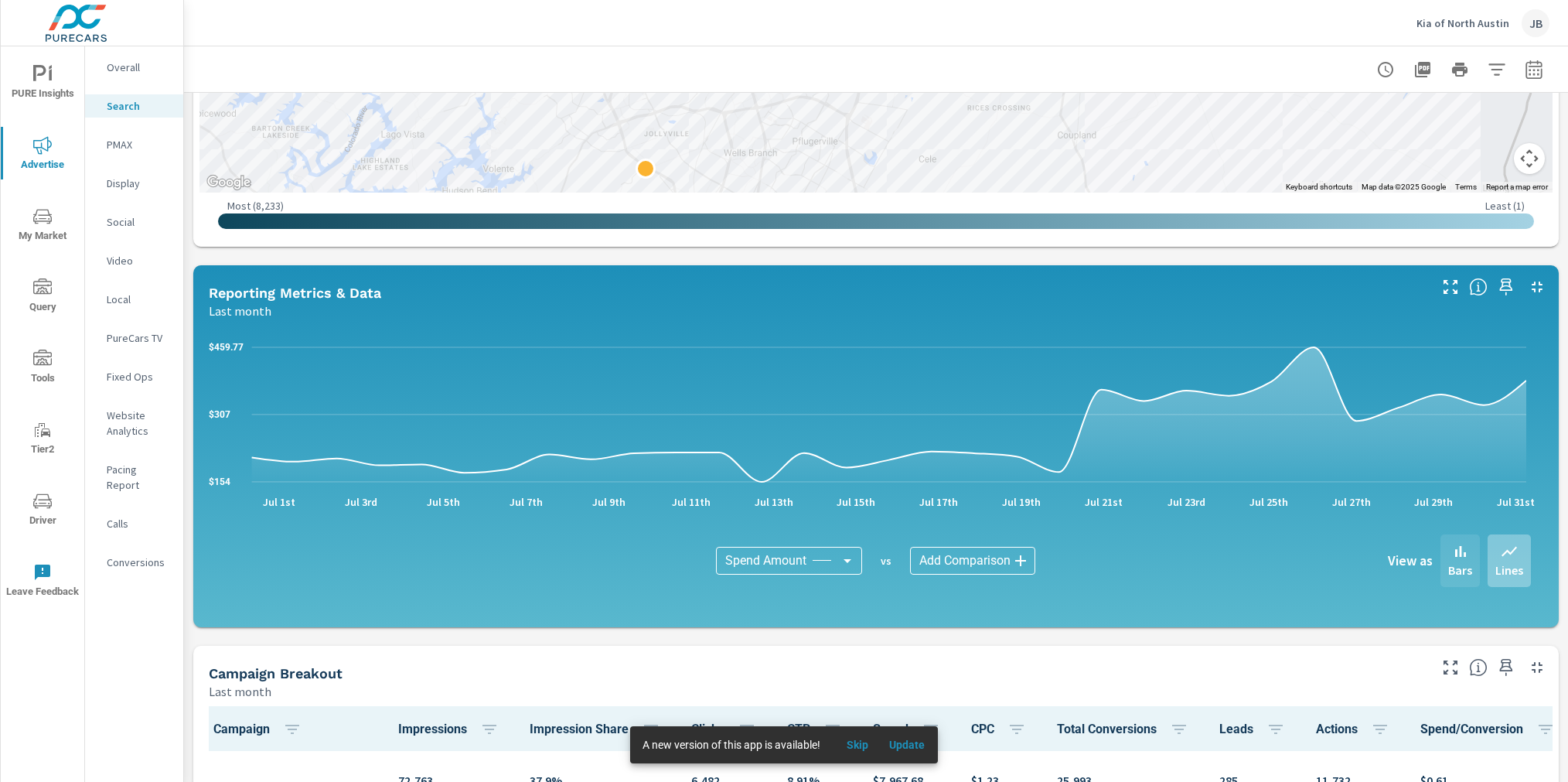 click on "Bars" at bounding box center (1460, 561) 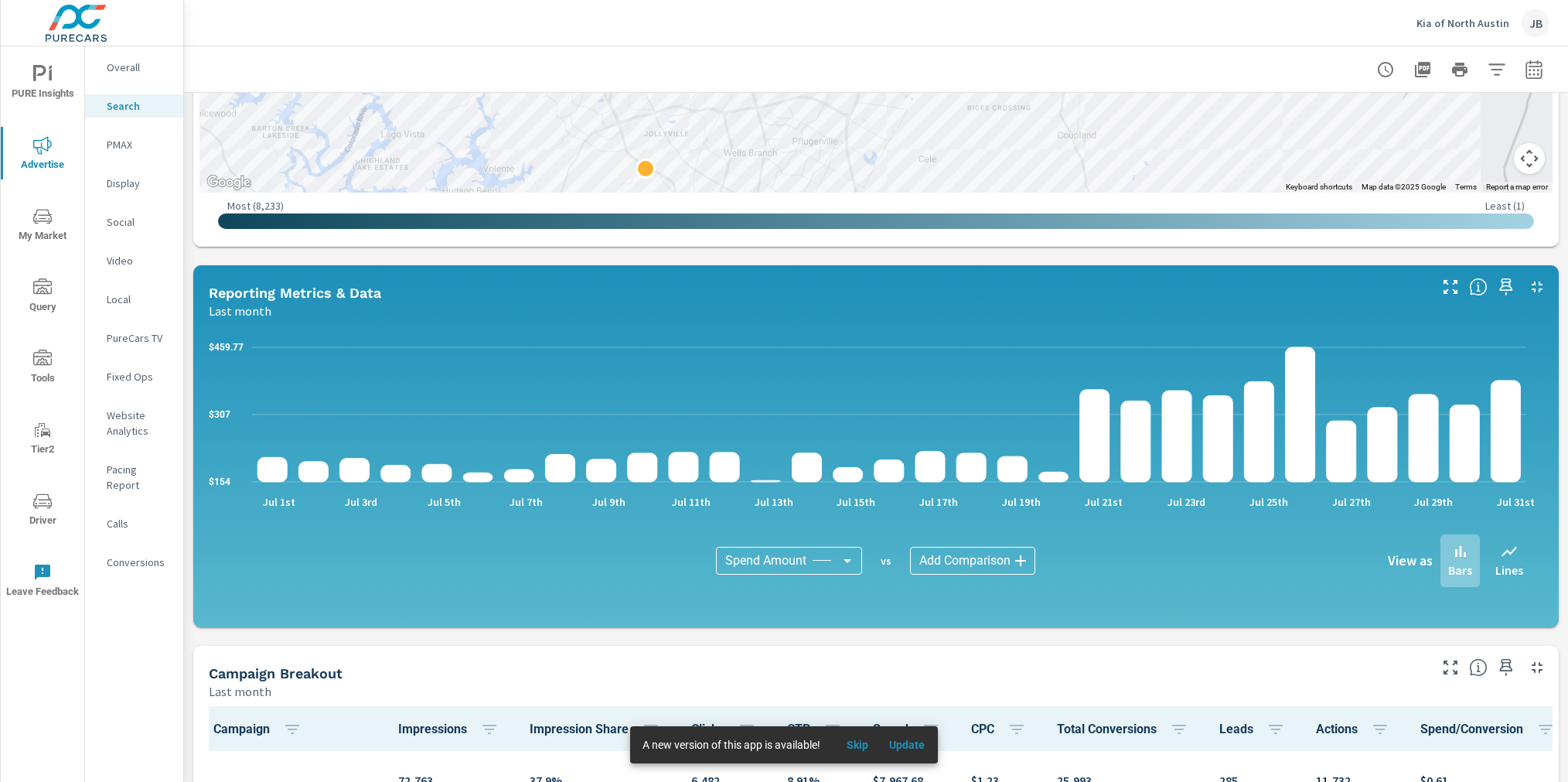 click at bounding box center [1534, 70] 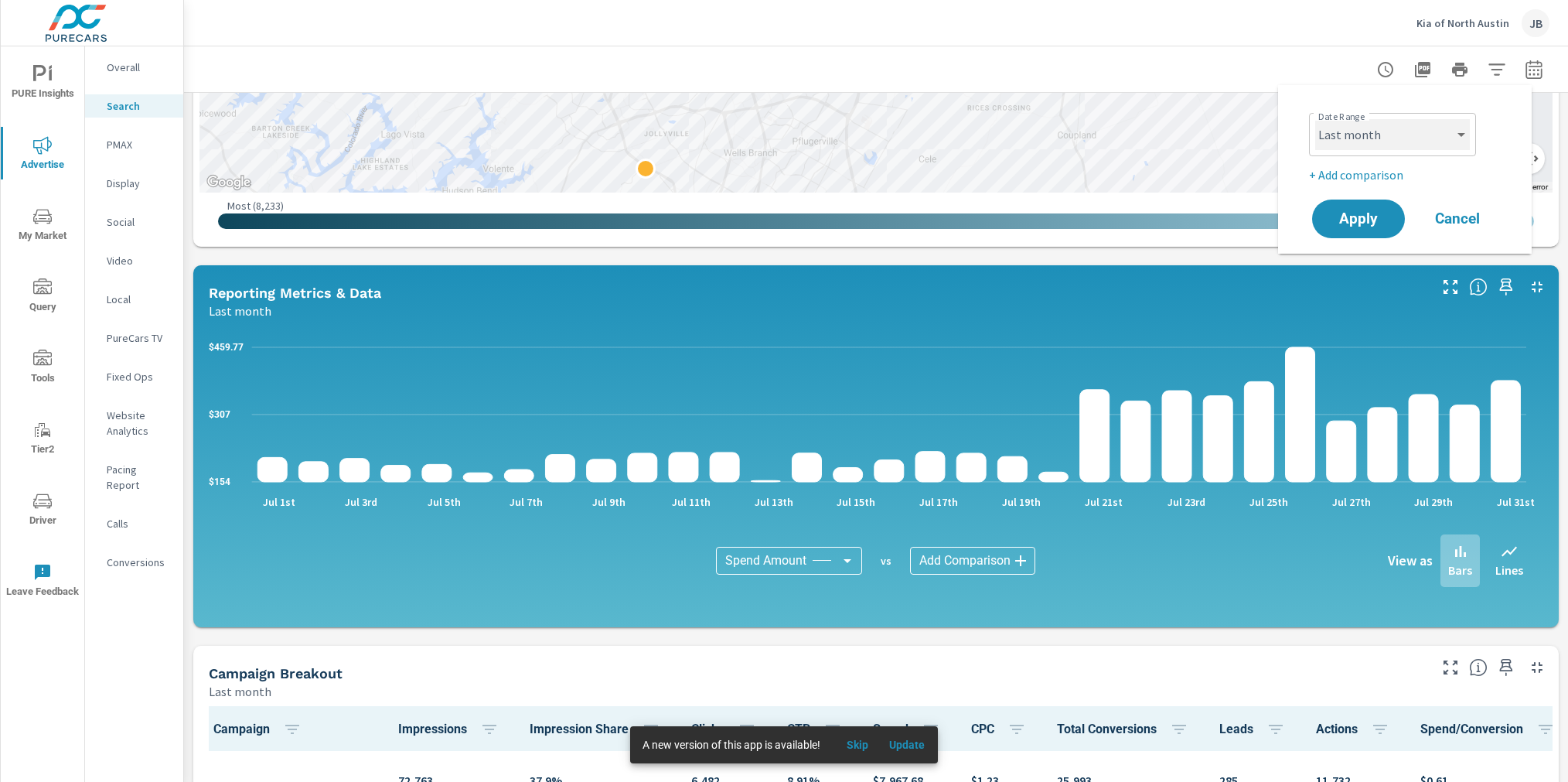 click on "Custom Yesterday Last week Last 7 days Last 14 days Last 30 days Last 45 days Last 60 days Last 90 days Last 180 days Last 365 days Month to date Last month Last 2 months Last 3 months Last 6 months Last 9 months Last 12 months Year to date Last year" at bounding box center (1392, 135) 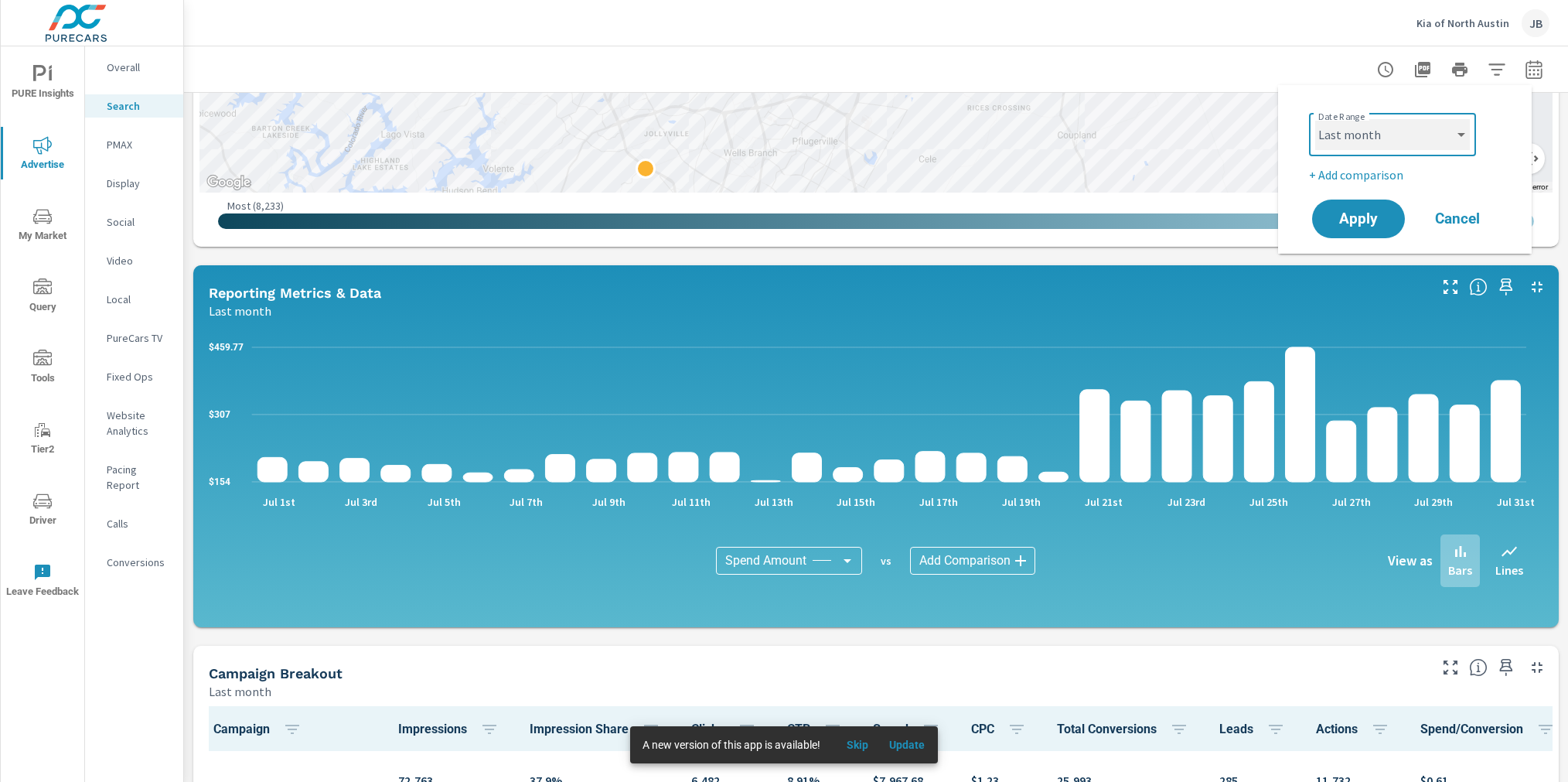 click on "Custom Yesterday Last week Last 7 days Last 14 days Last 30 days Last 45 days Last 60 days Last 90 days Last 180 days Last 365 days Month to date Last month Last 2 months Last 3 months Last 6 months Last 9 months Last 12 months Year to date Last year" at bounding box center [1392, 135] 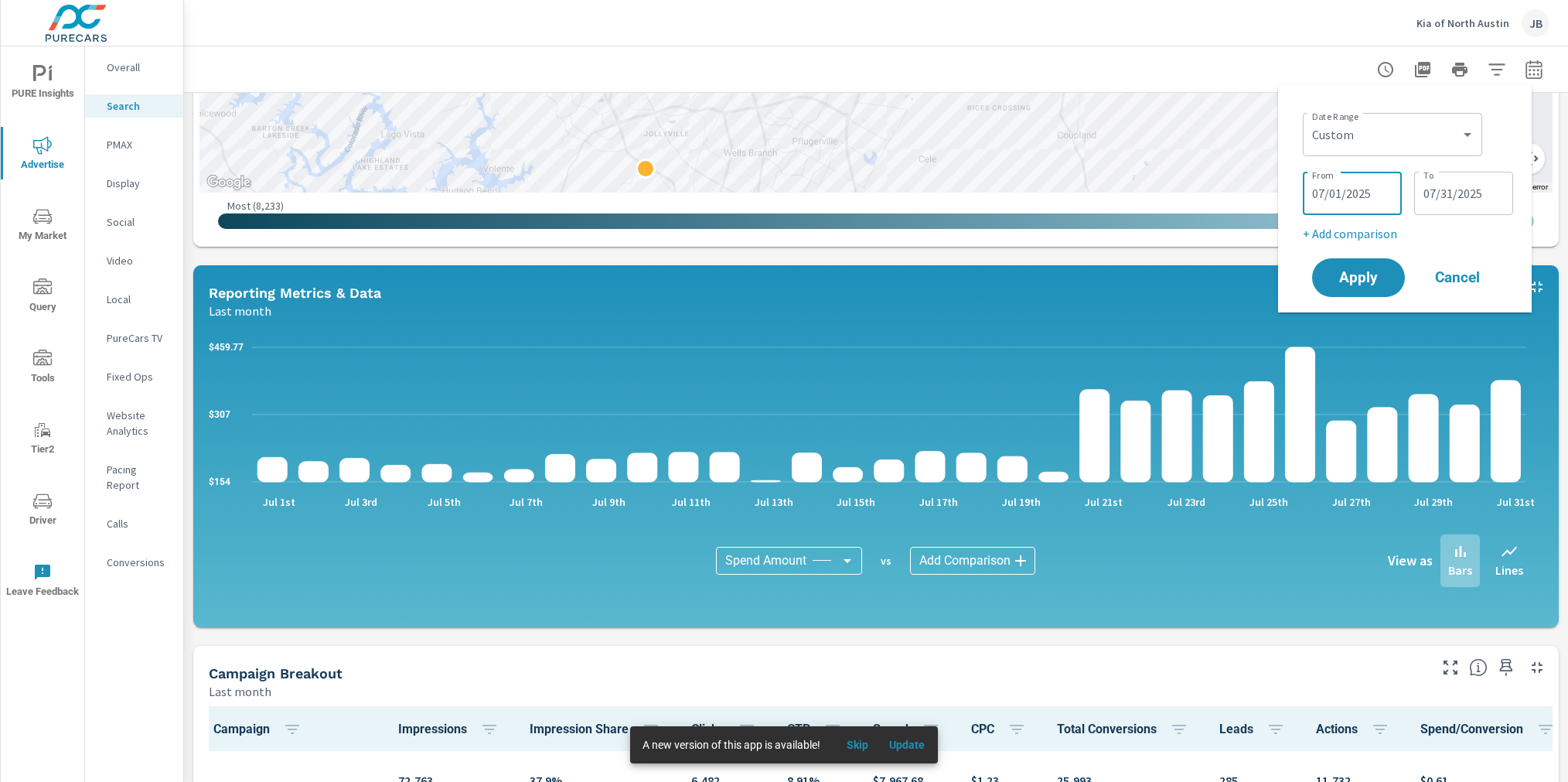 click on "07/01/2025" at bounding box center [1352, 193] 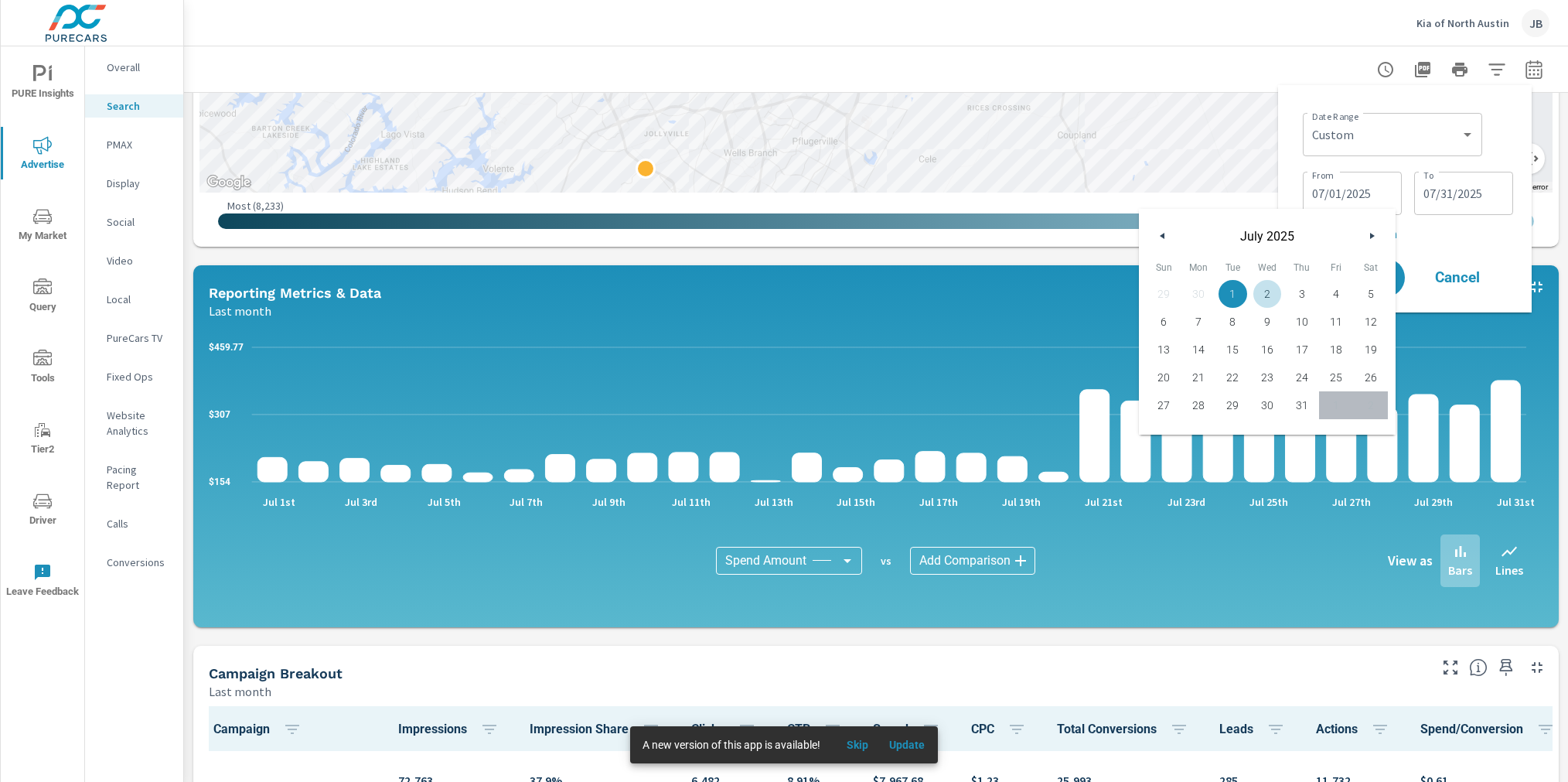 click at bounding box center (1161, 236) 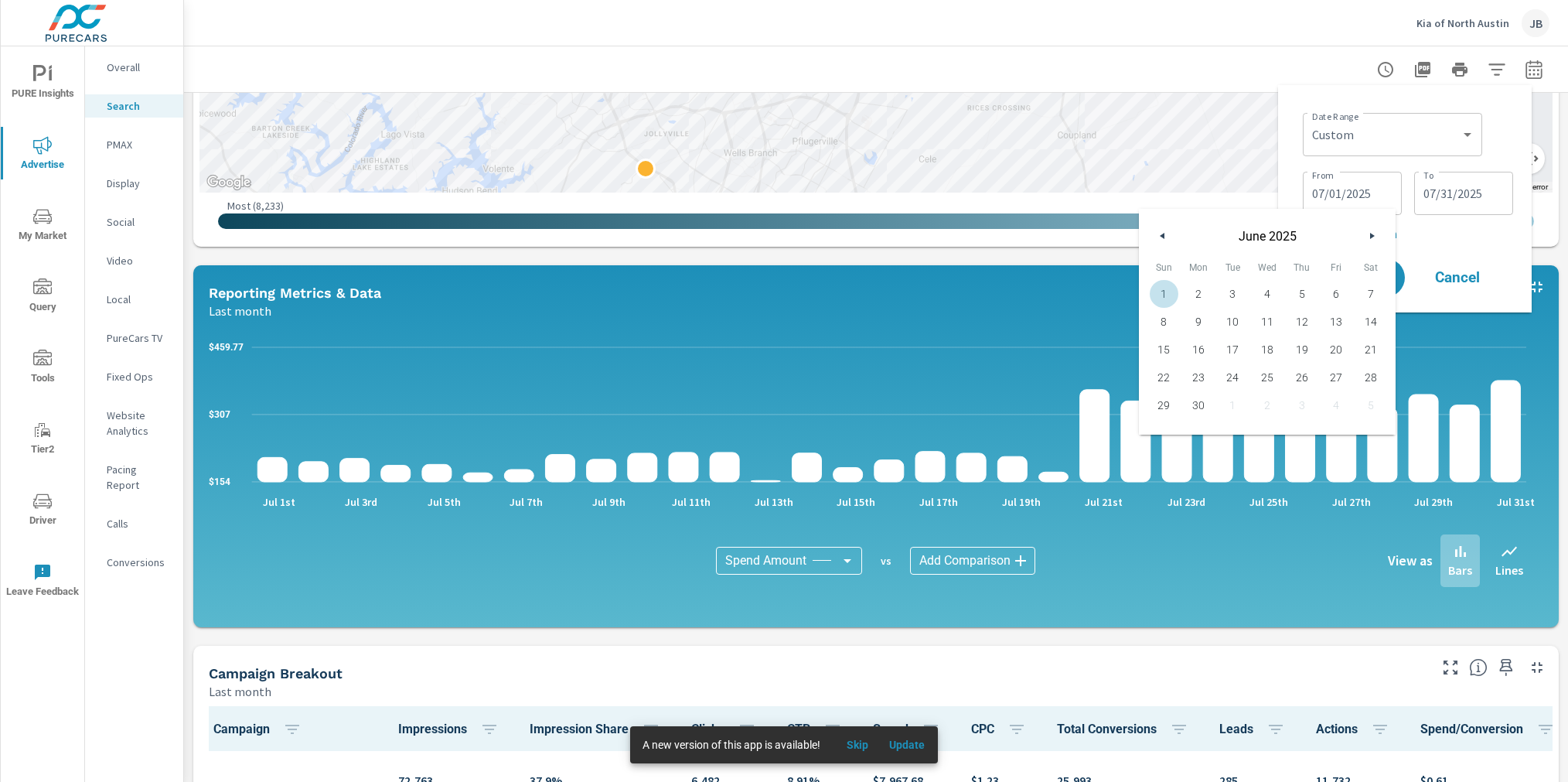 click on "1" at bounding box center (1164, 294) 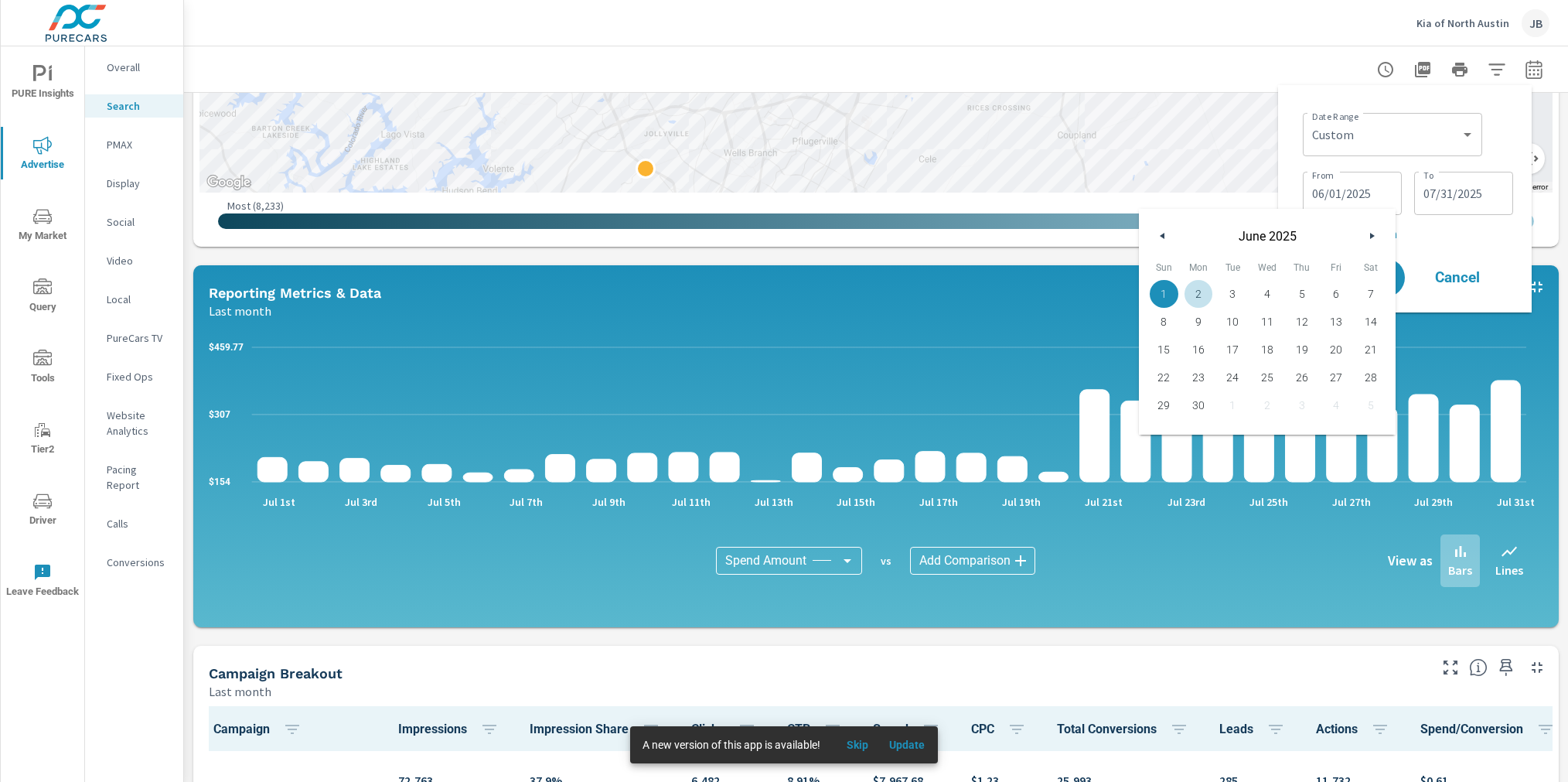 click on "07/31/2025" at bounding box center (1464, 193) 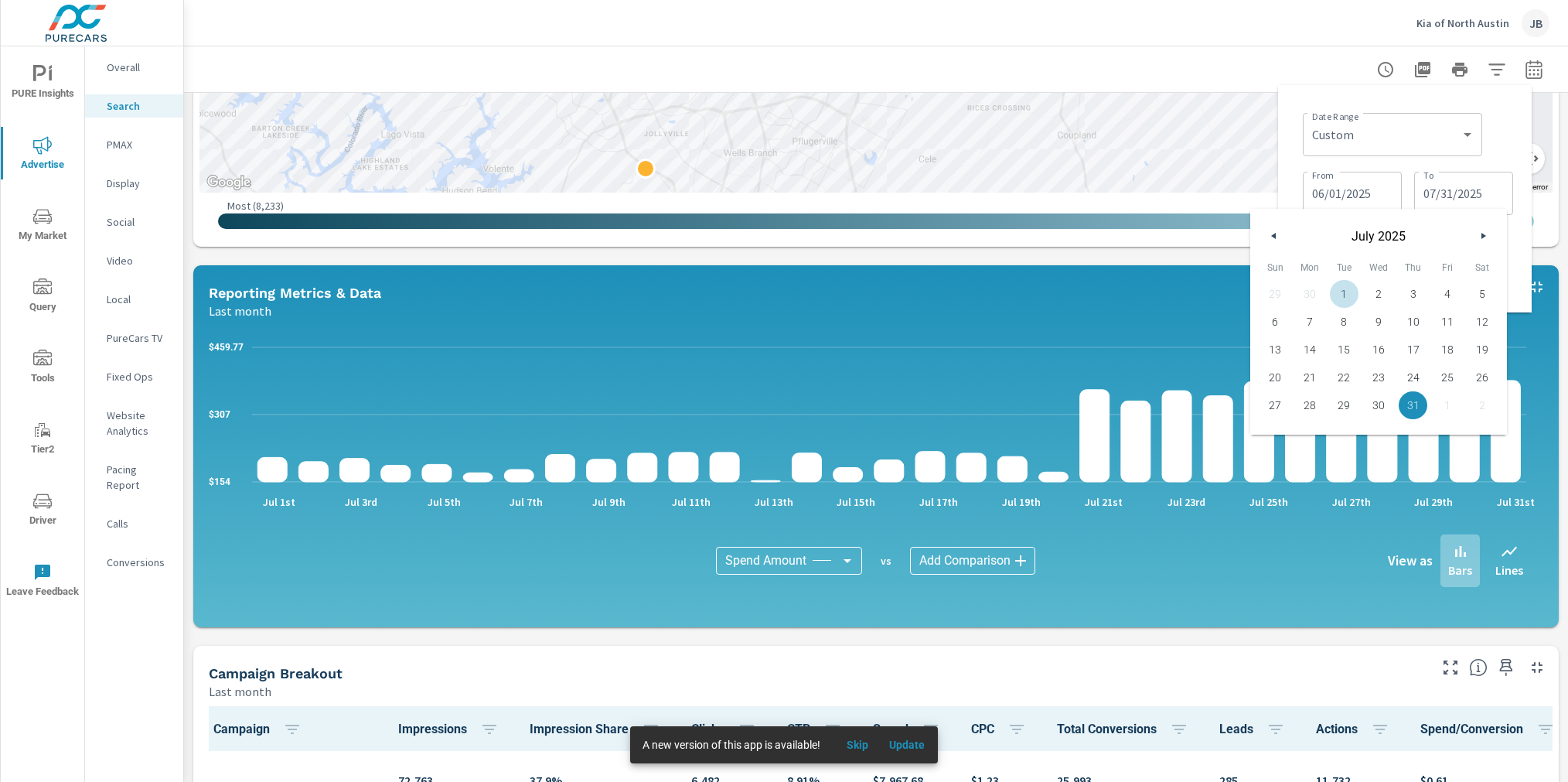 click at bounding box center (1274, 236) 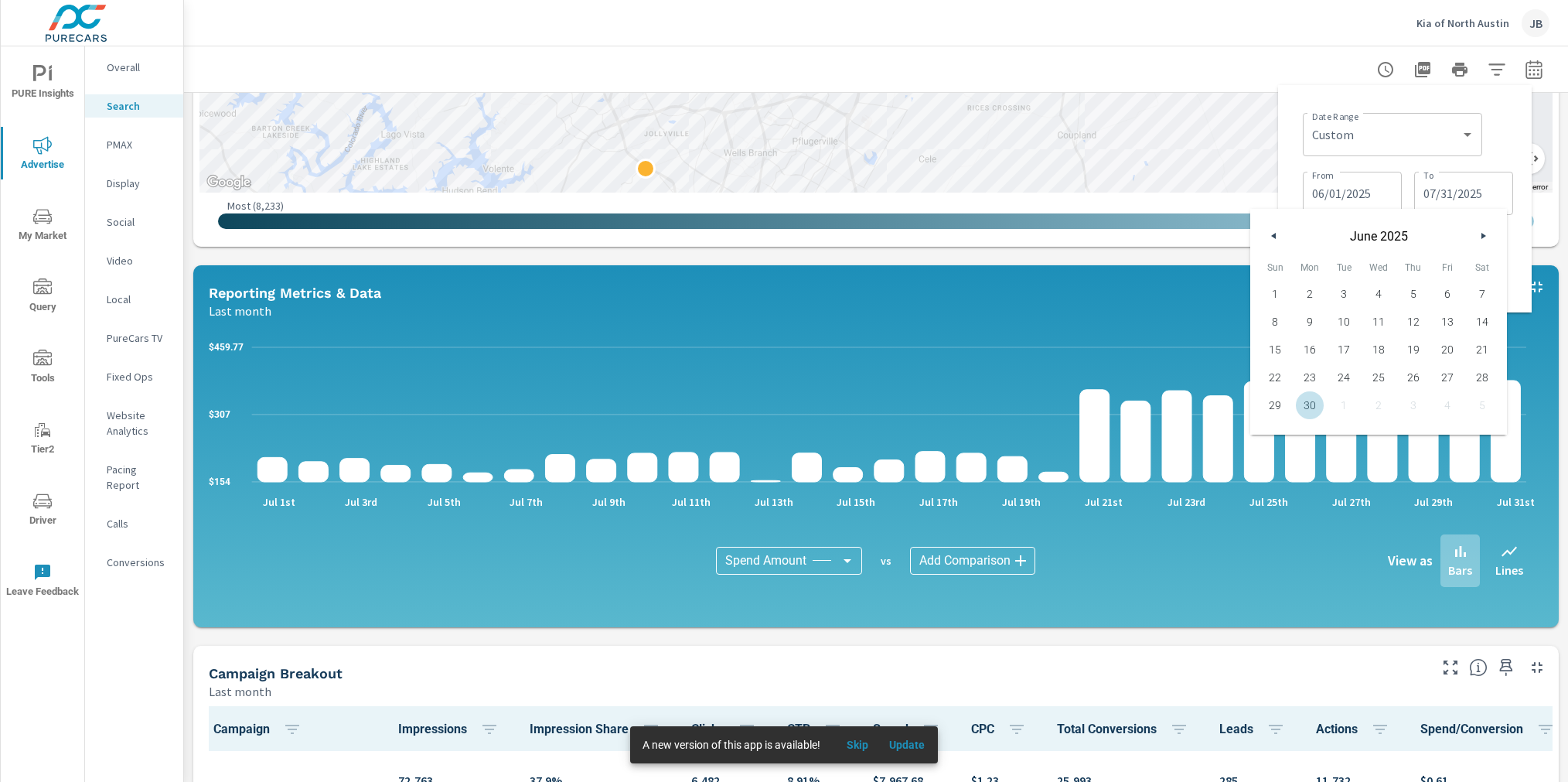 click on "30" at bounding box center (1310, 405) 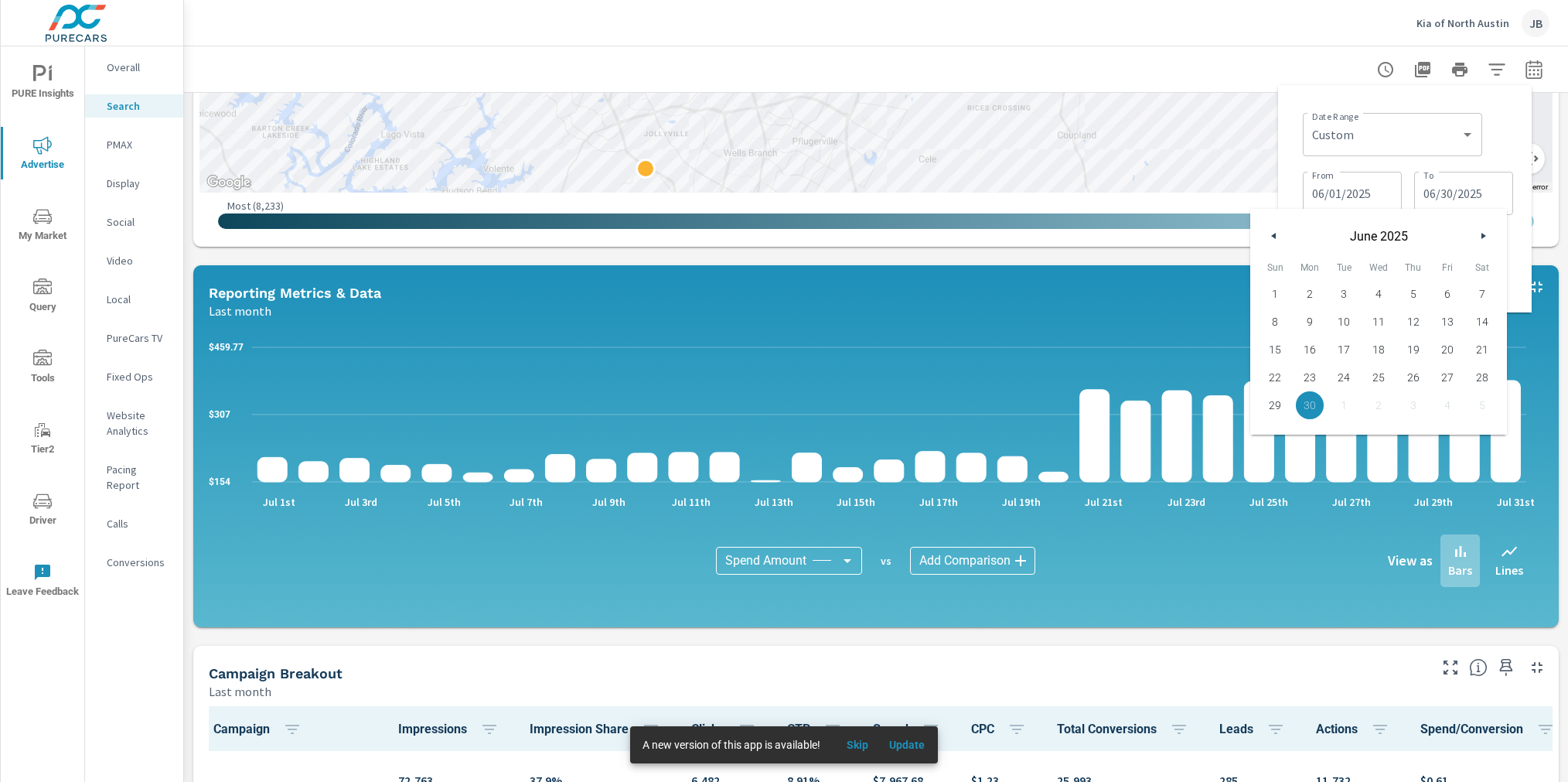 click on "Date Range Custom Yesterday Last week Last 7 days Last 14 days Last 30 days Last 45 days Last 60 days Last 90 days Last 180 days Last 365 days Month to date Last month Last 2 months Last 3 months Last 6 months Last 9 months Last 12 months Year to date Last year ​ From 06/01/2025 From To 06/30/2025 To + Add comparison Apply Cancel" at bounding box center (1405, 199) 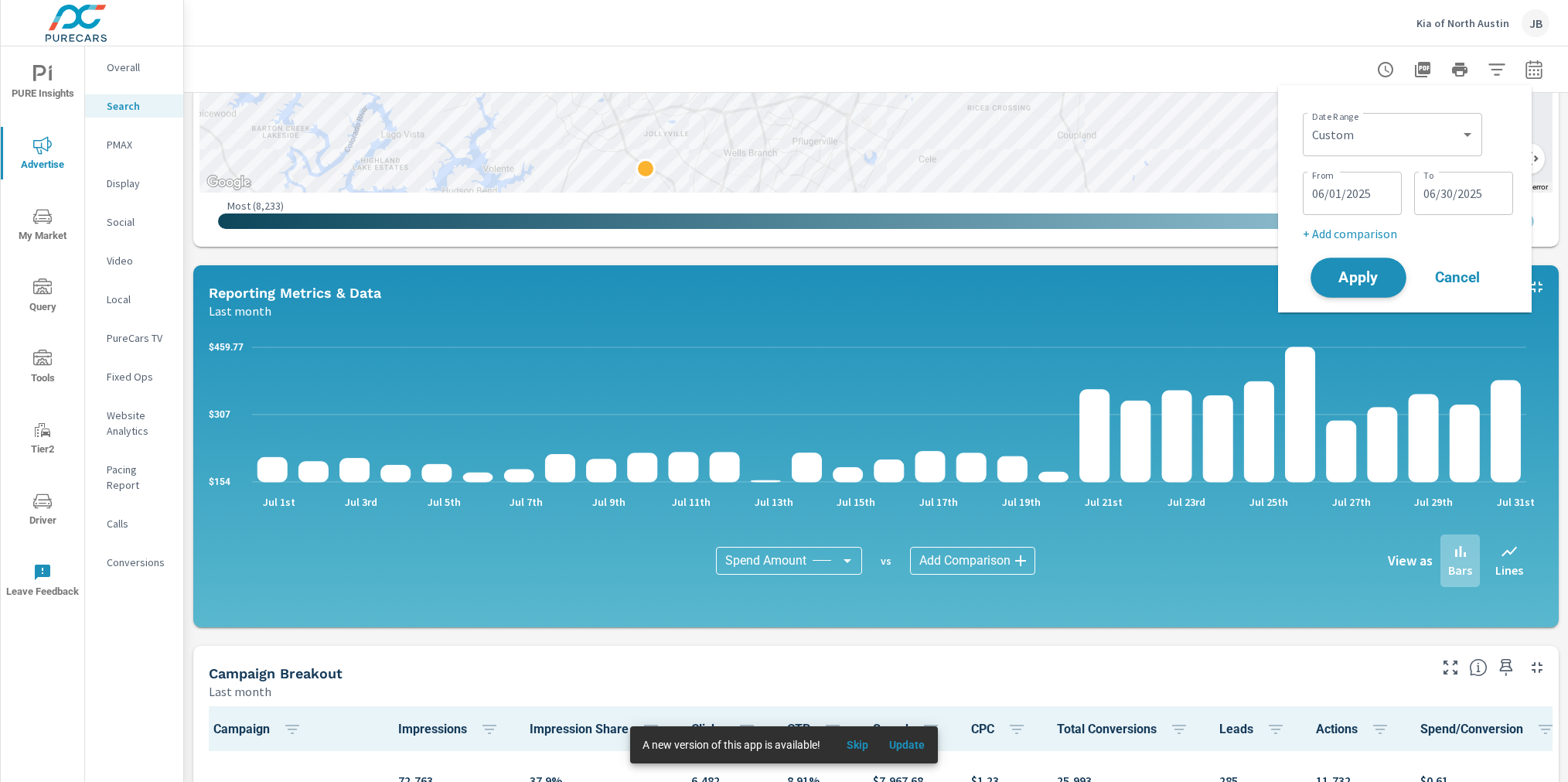 click on "Apply" at bounding box center [1358, 278] 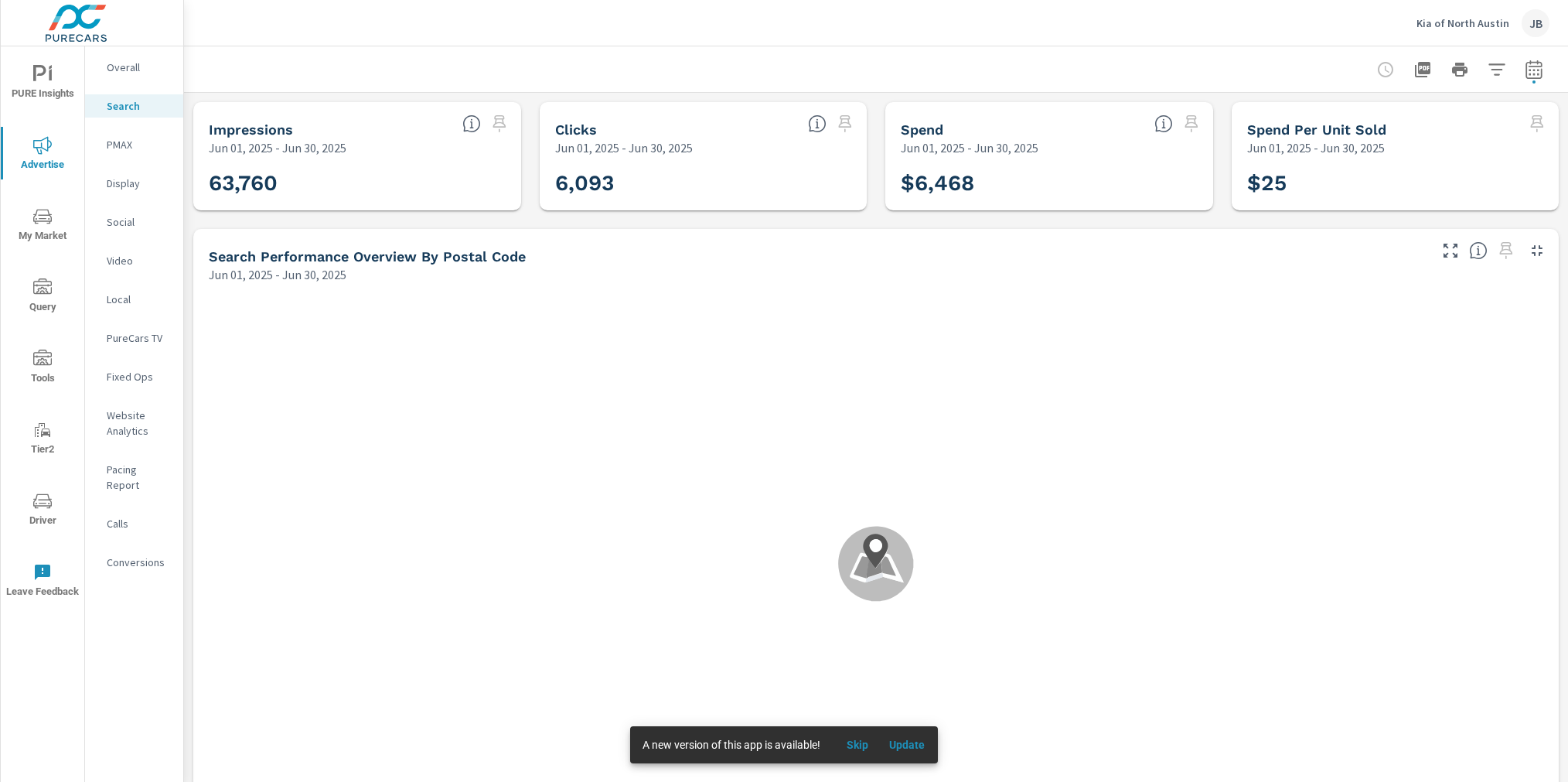 scroll, scrollTop: 0, scrollLeft: 0, axis: both 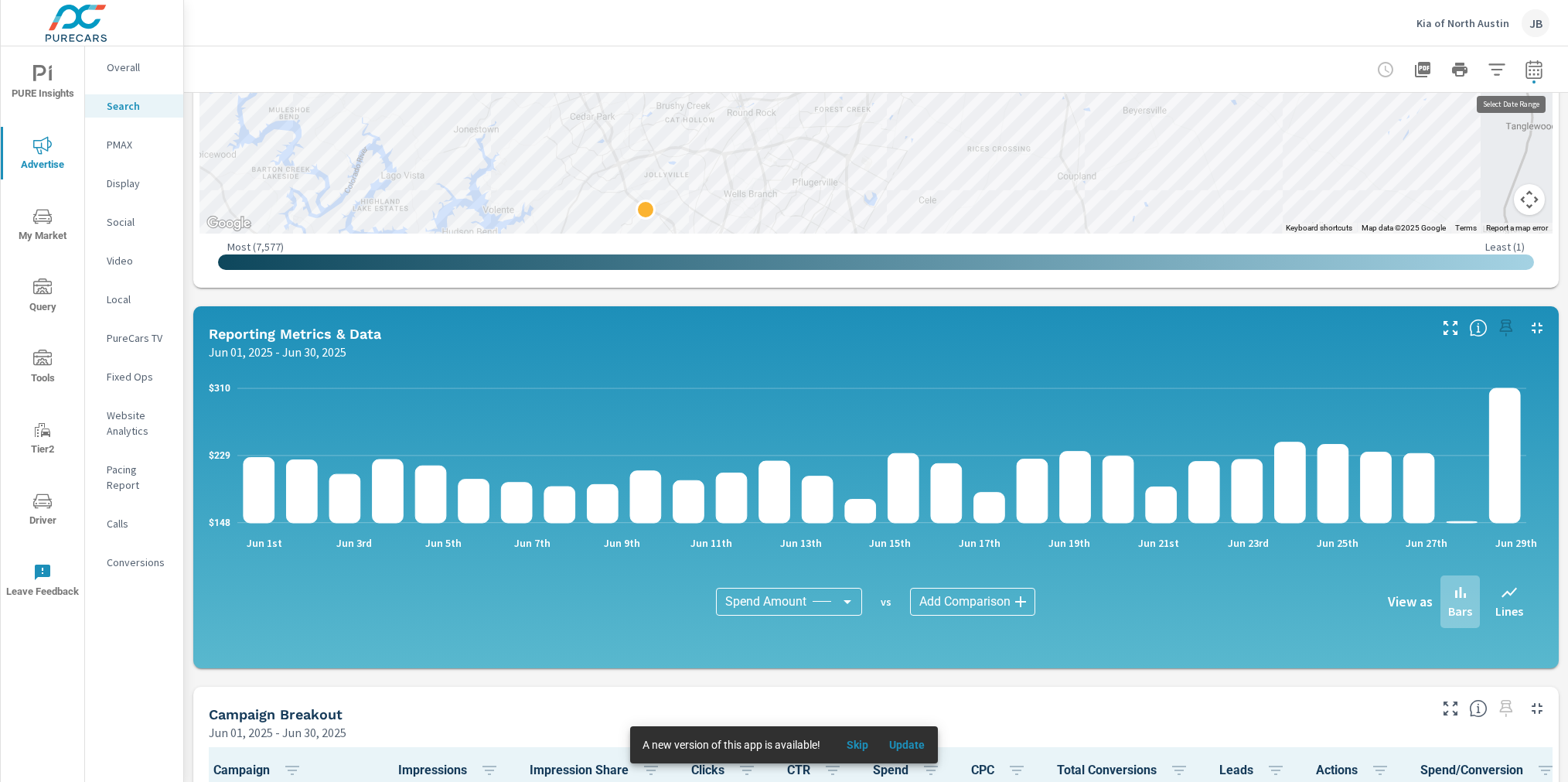 click 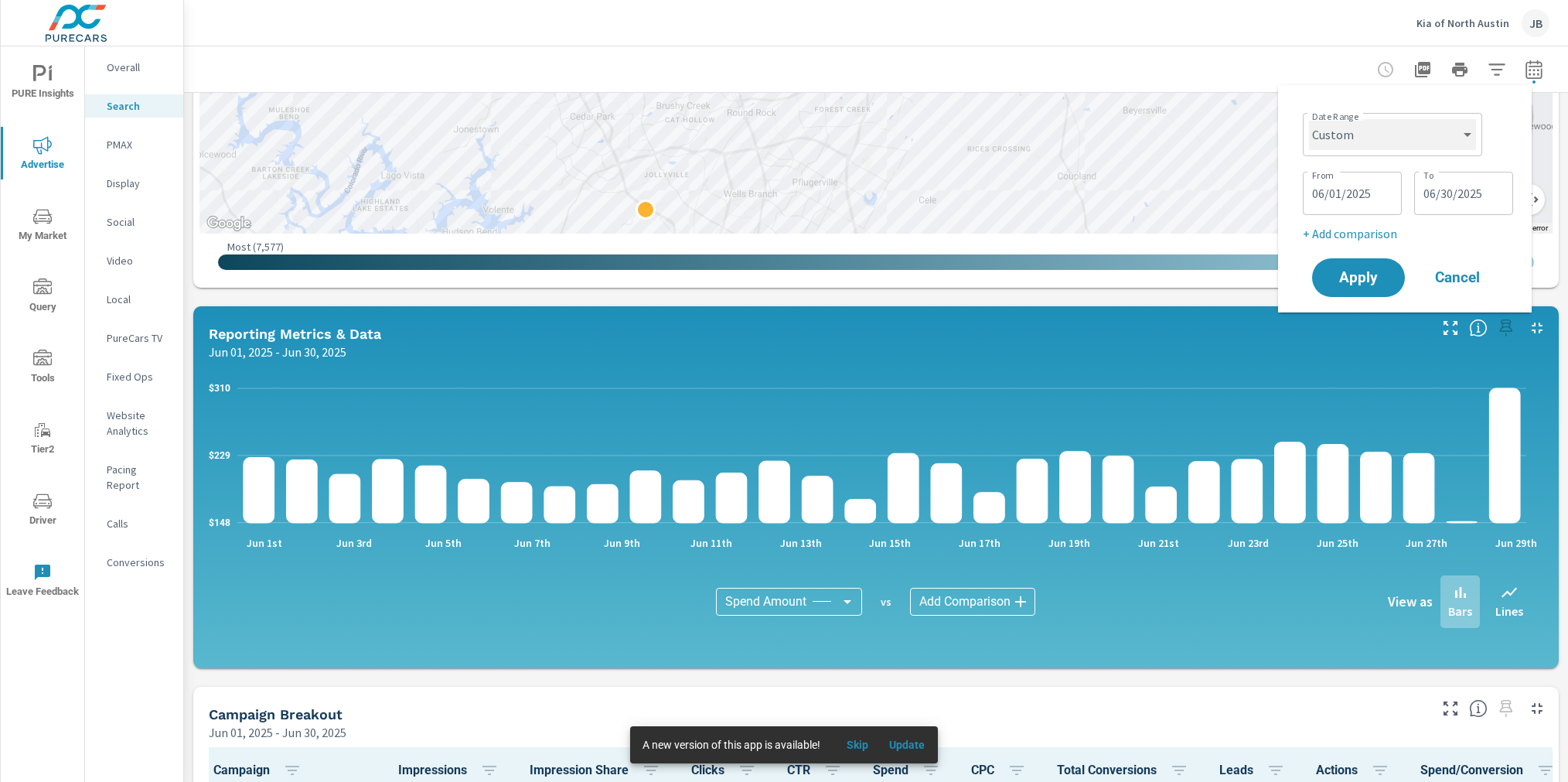click on "Custom Yesterday Last week Last 7 days Last 14 days Last 30 days Last 45 days Last 60 days Last 90 days Last 180 days Last 365 days Month to date Last month Last 2 months Last 3 months Last 6 months Last 9 months Last 12 months Year to date Last year" at bounding box center (1392, 135) 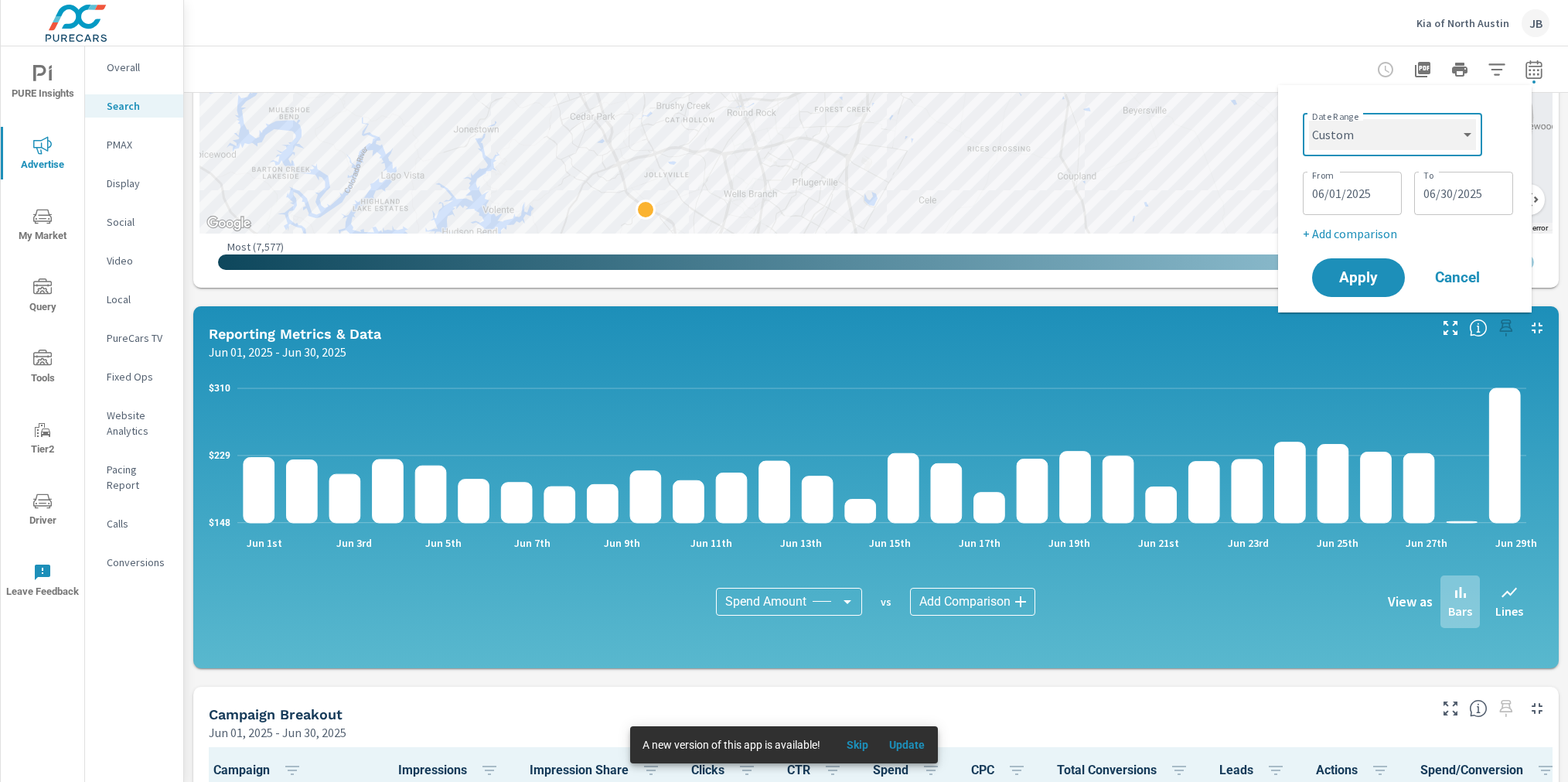 select on "Last month" 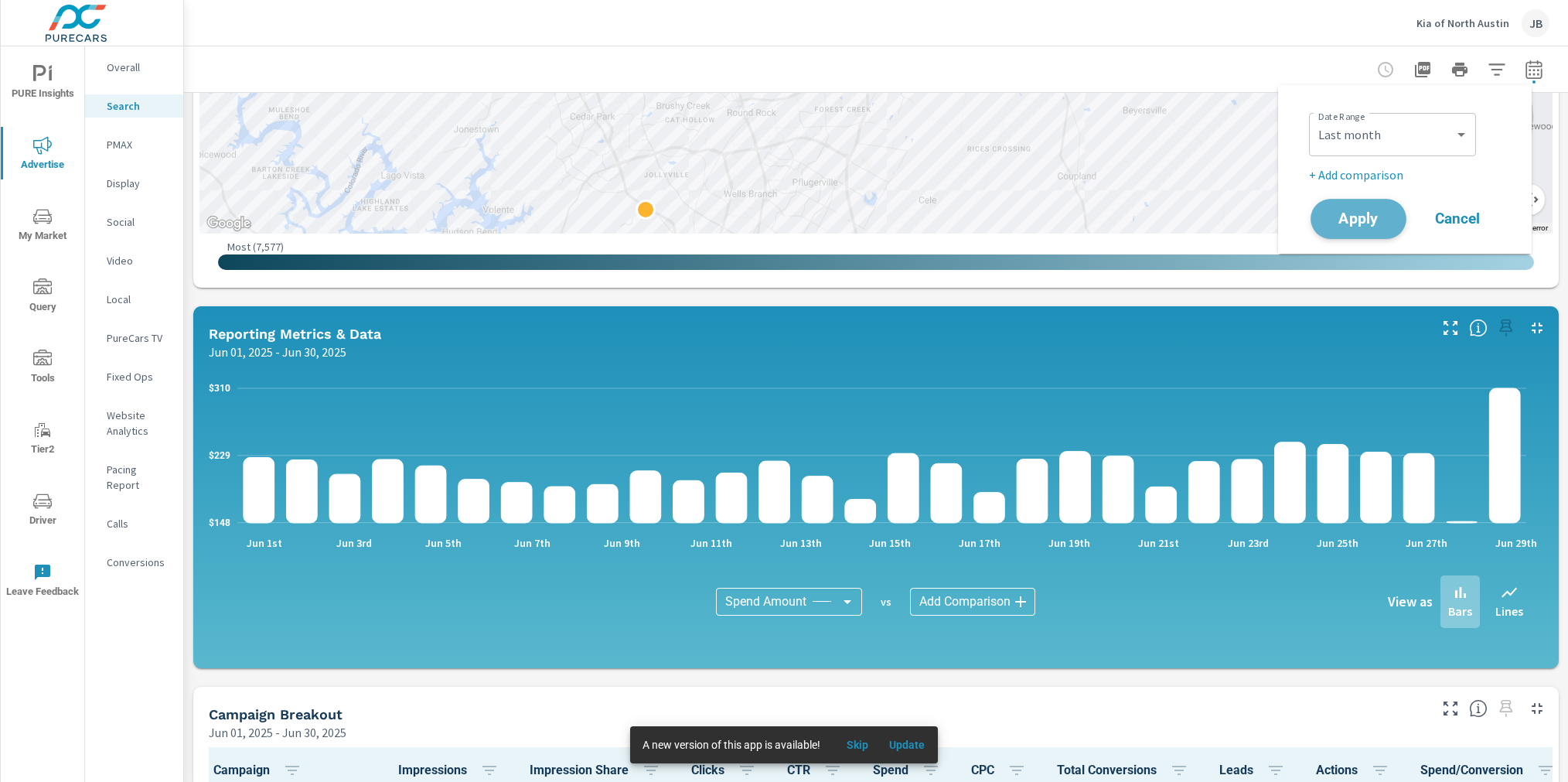 click on "Apply" at bounding box center [1358, 219] 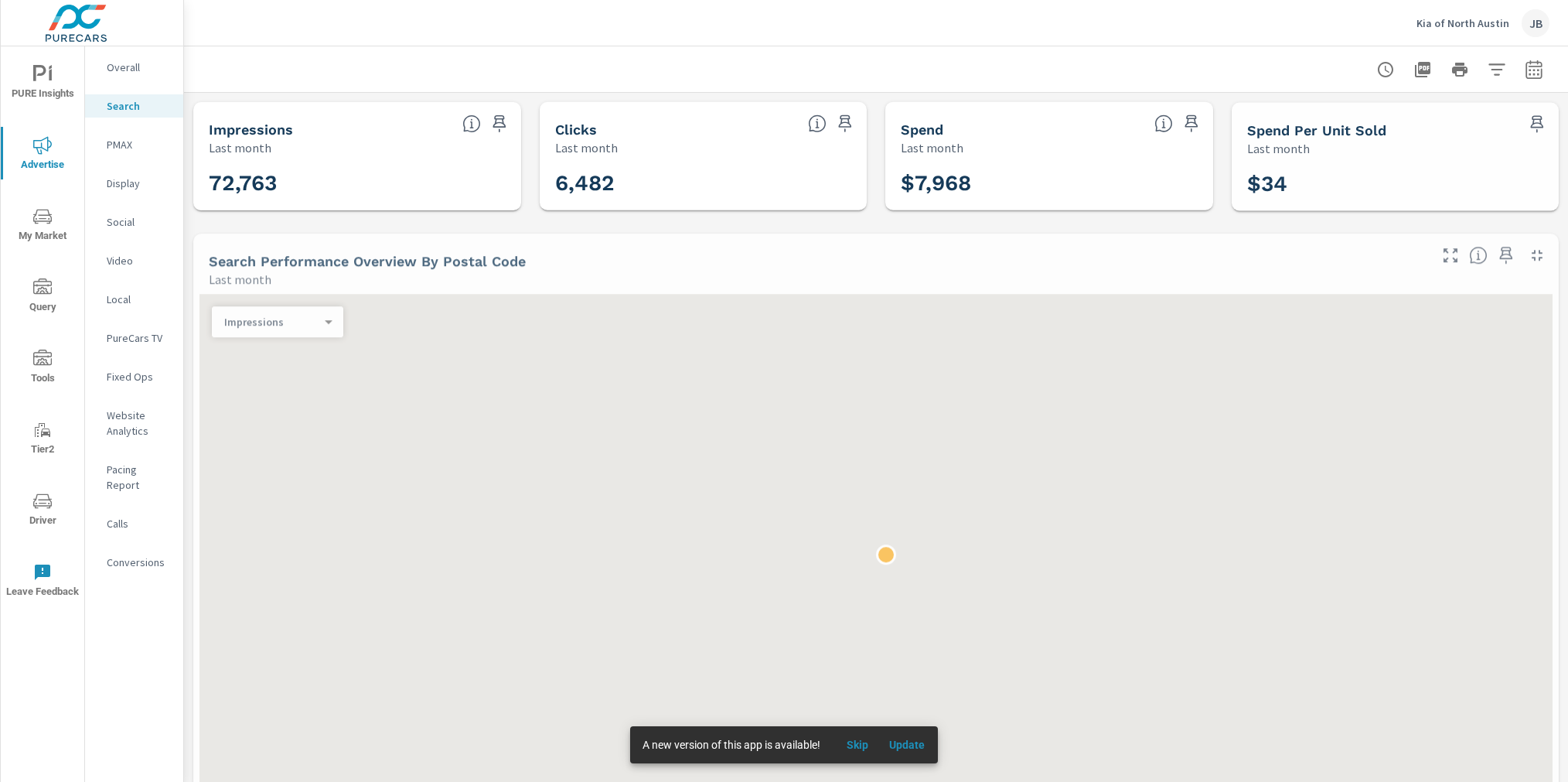 scroll, scrollTop: 0, scrollLeft: 0, axis: both 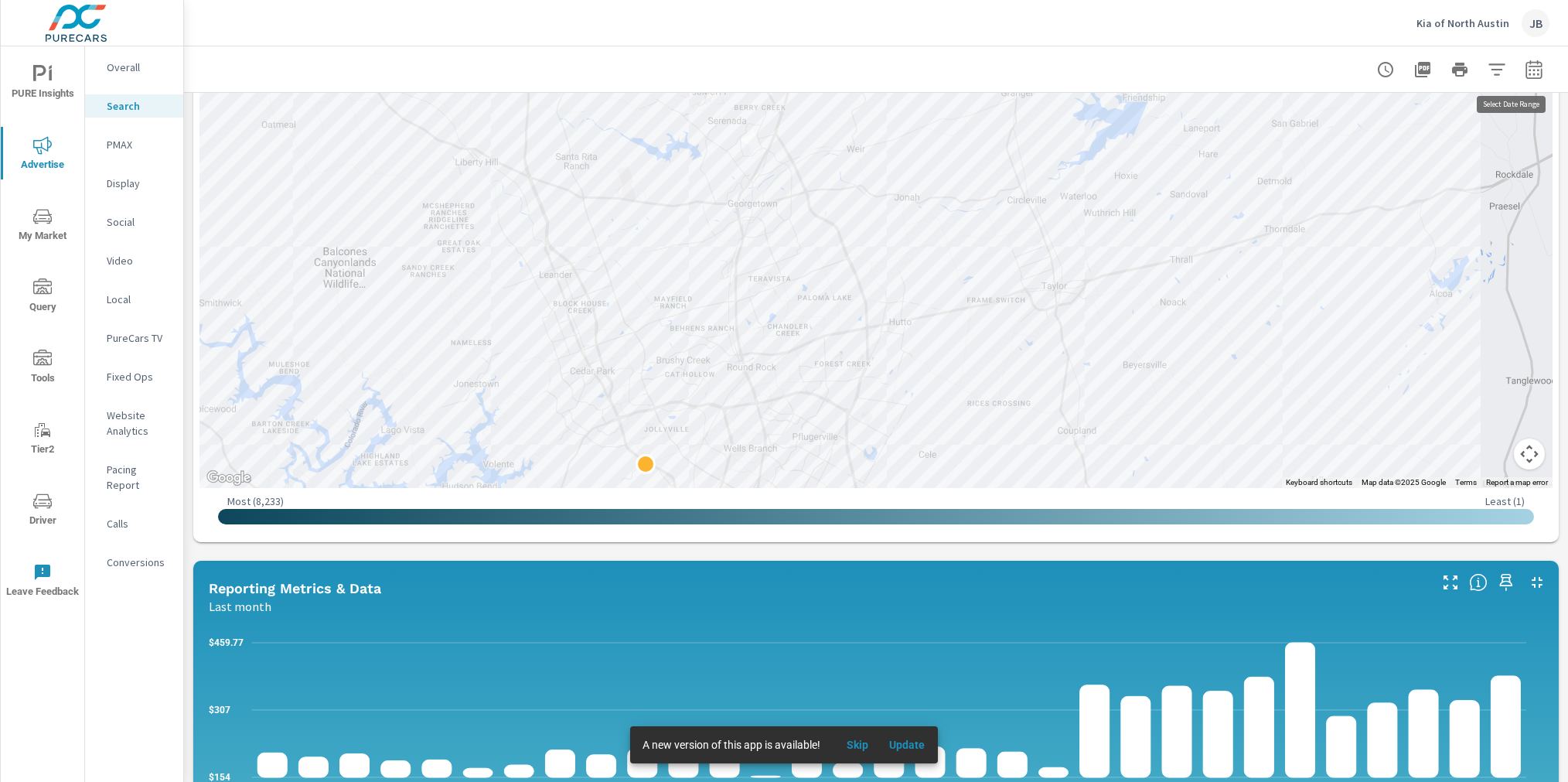 click 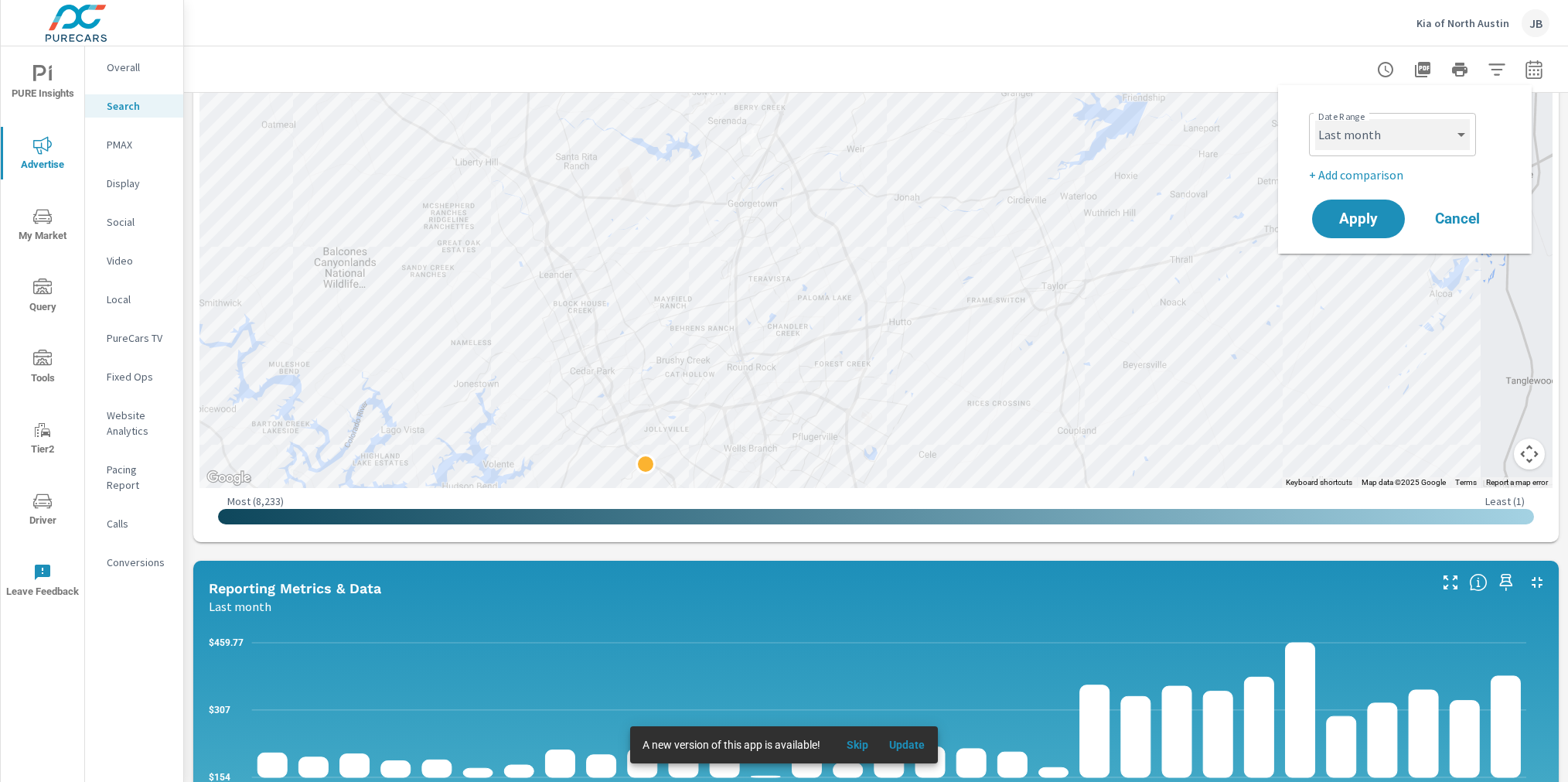 click on "Custom Yesterday Last week Last 7 days Last 14 days Last 30 days Last 45 days Last 60 days Last 90 days Last 180 days Last 365 days Month to date Last month Last 2 months Last 3 months Last 6 months Last 9 months Last 12 months Year to date Last year" at bounding box center (1392, 135) 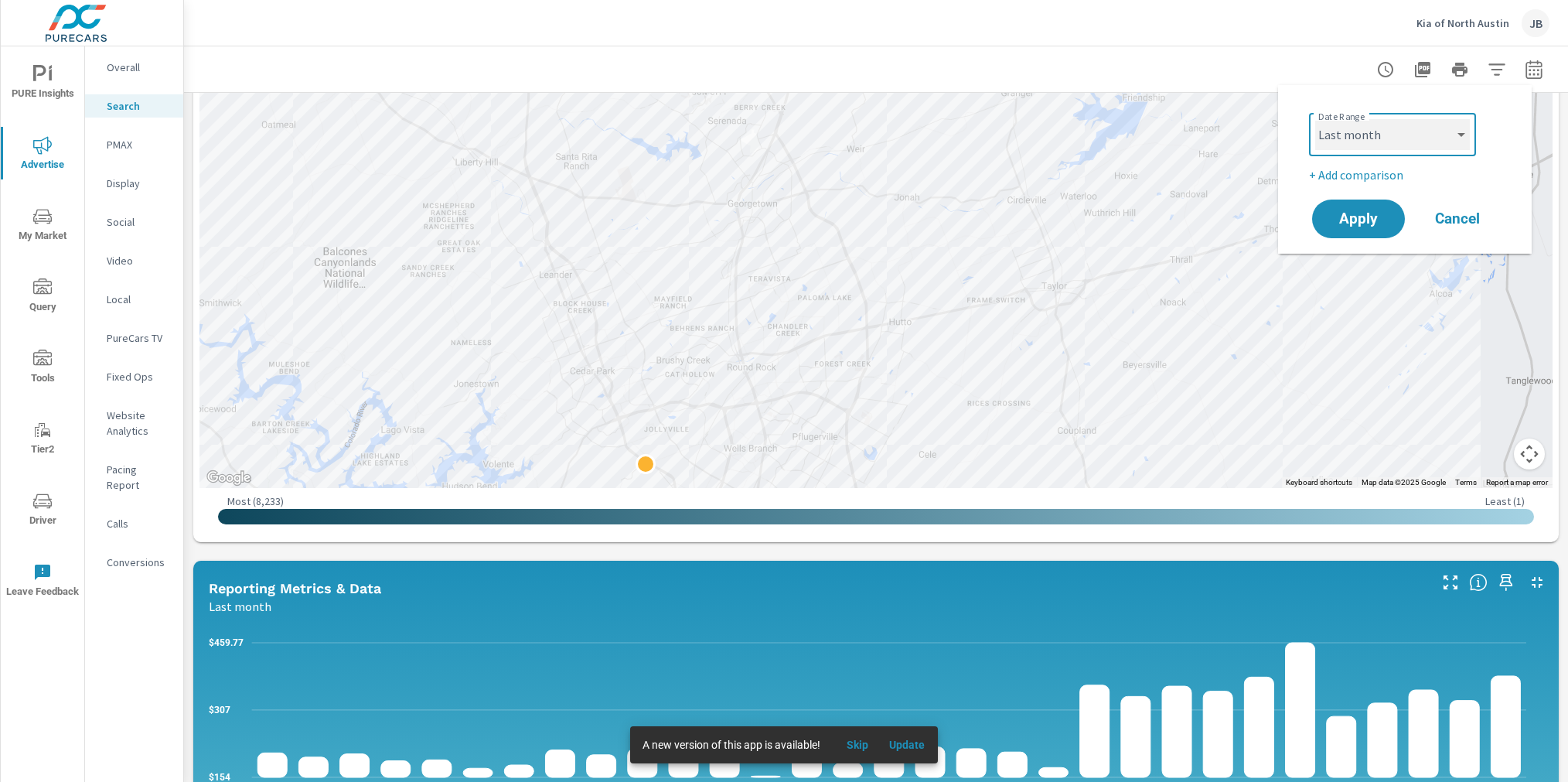 select on "custom" 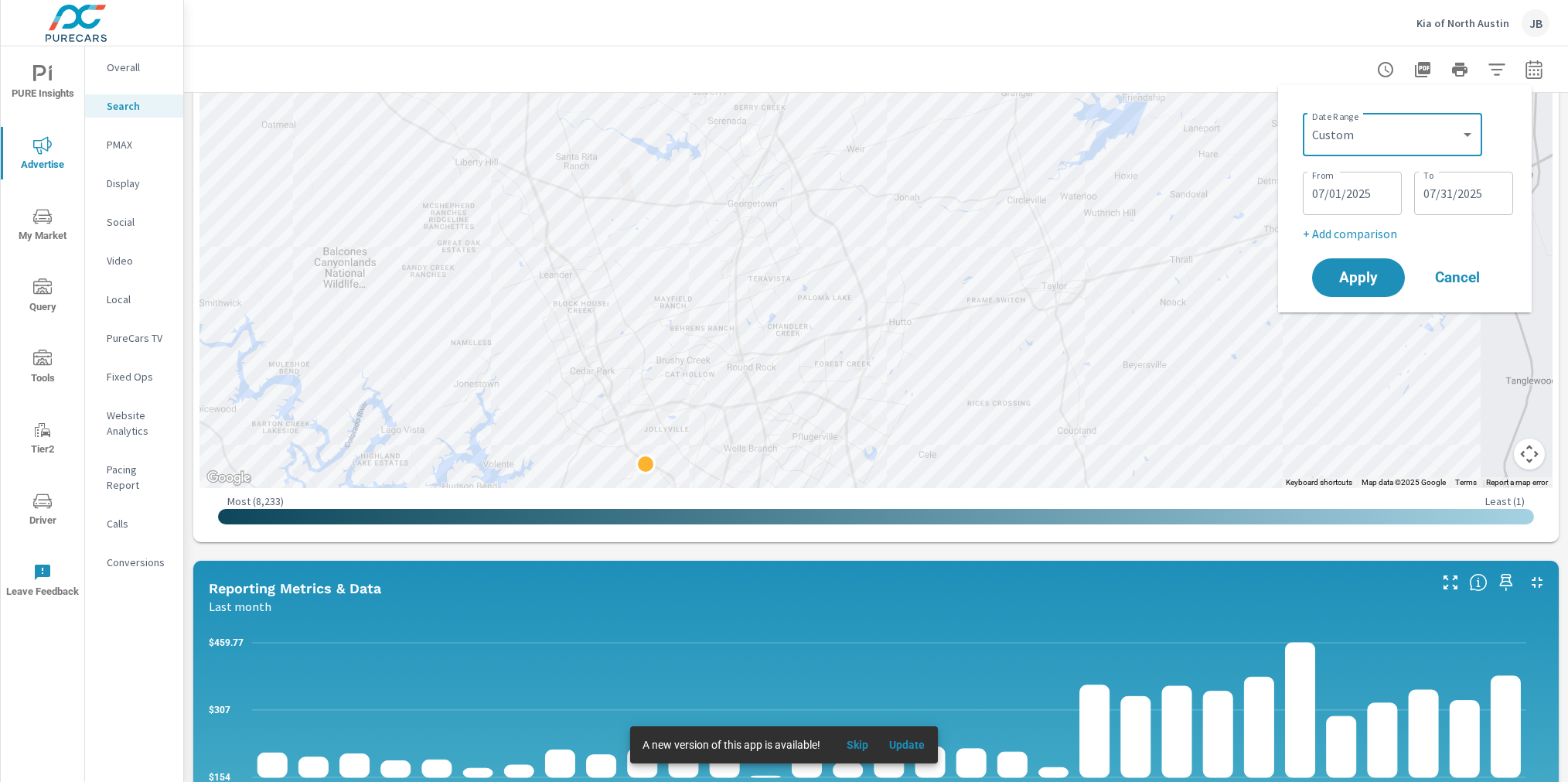 click on "07/01/2025" at bounding box center [1352, 193] 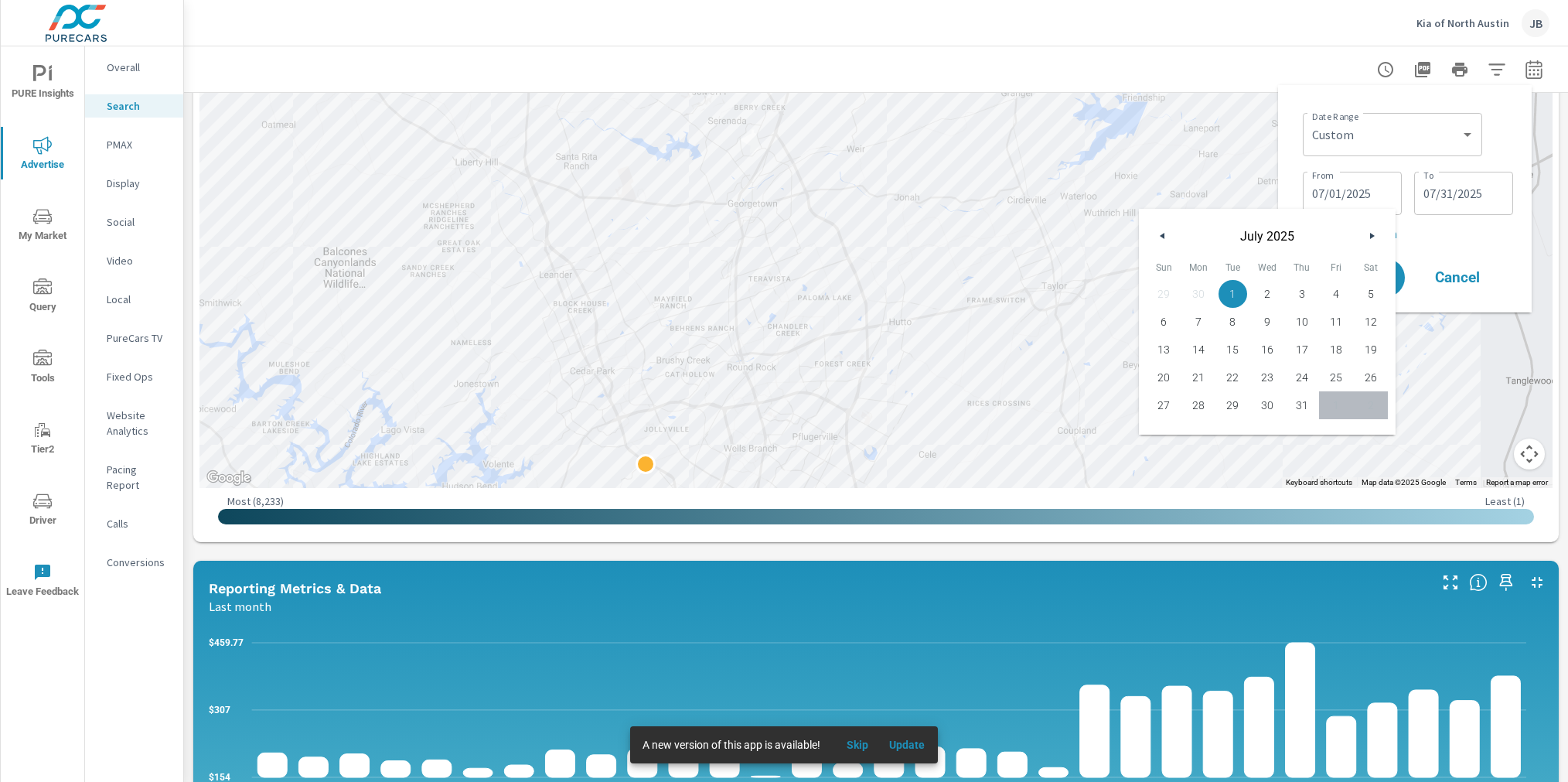 click at bounding box center (1161, 236) 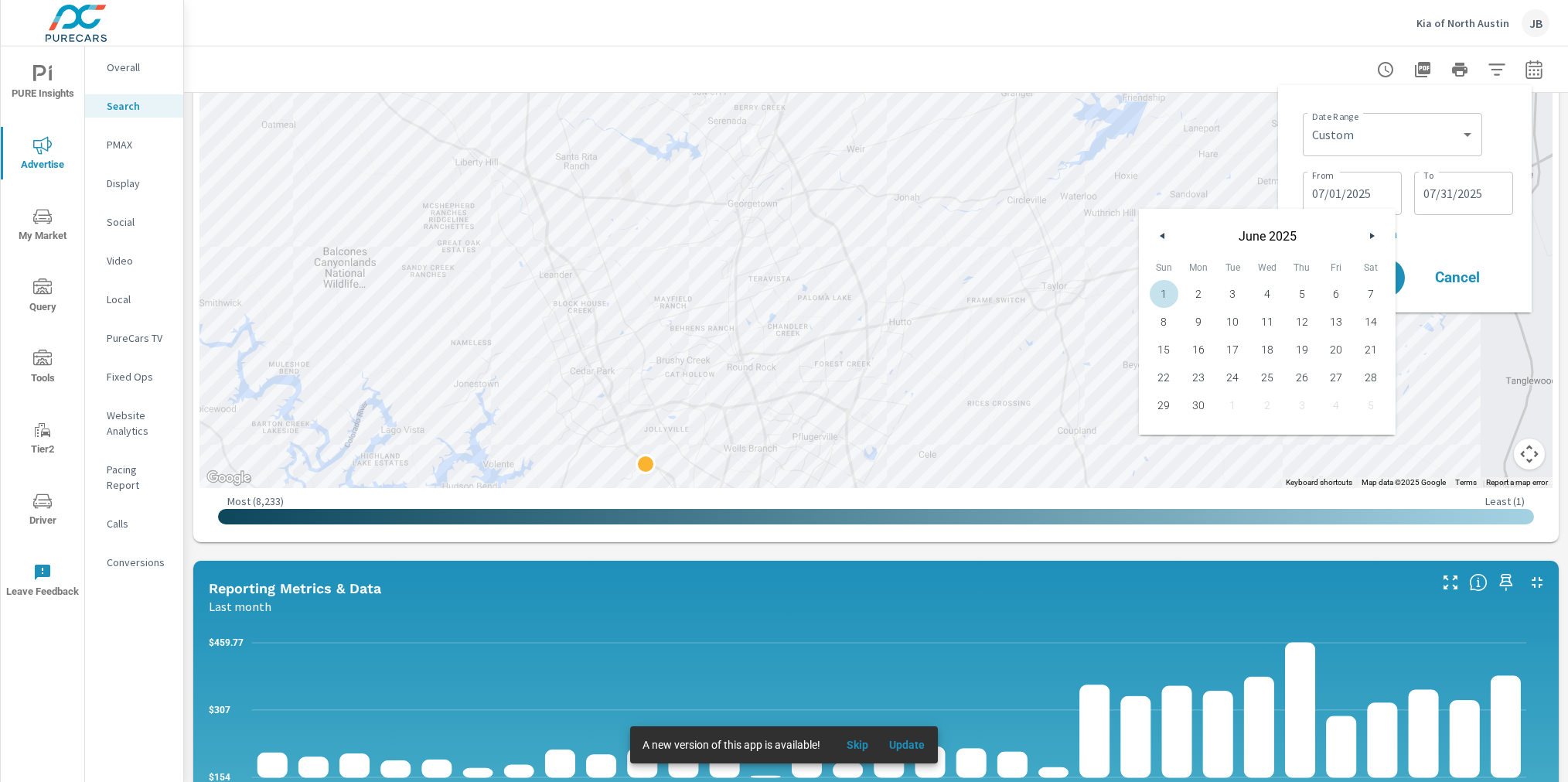 drag, startPoint x: 1168, startPoint y: 293, endPoint x: 1242, endPoint y: 280, distance: 75.13322 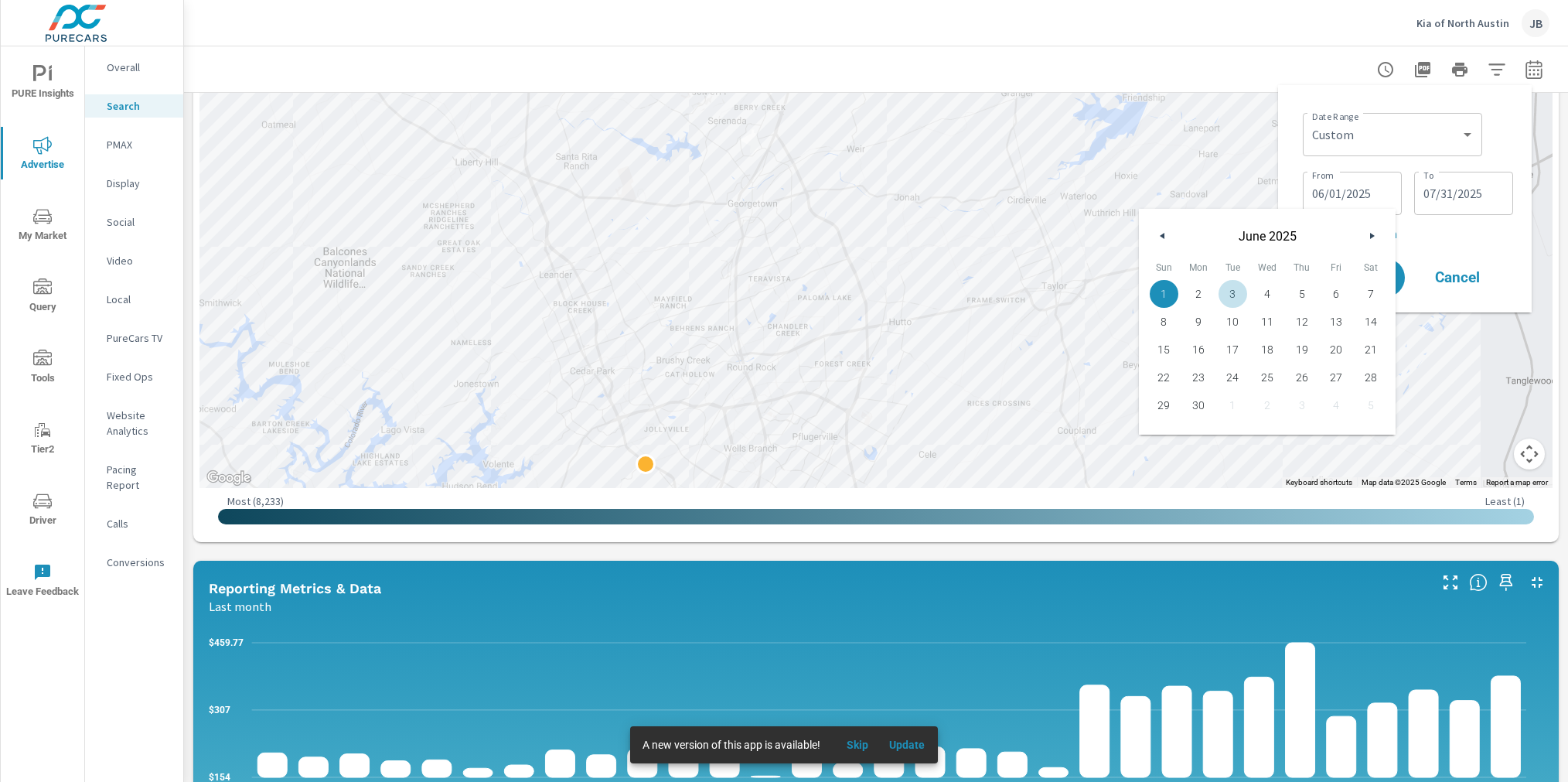 click on "07/31/2025" at bounding box center [1464, 193] 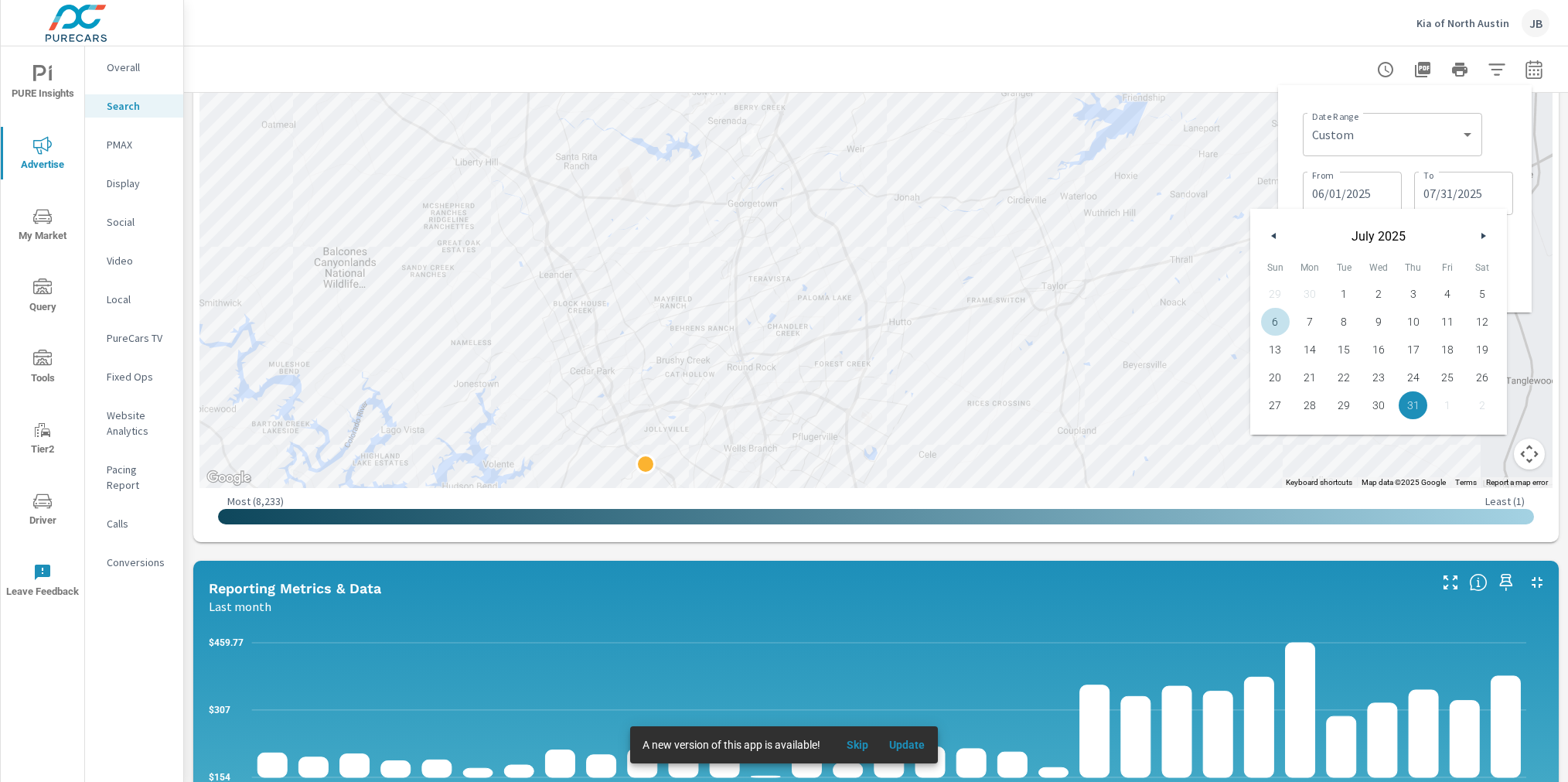 click at bounding box center (1272, 236) 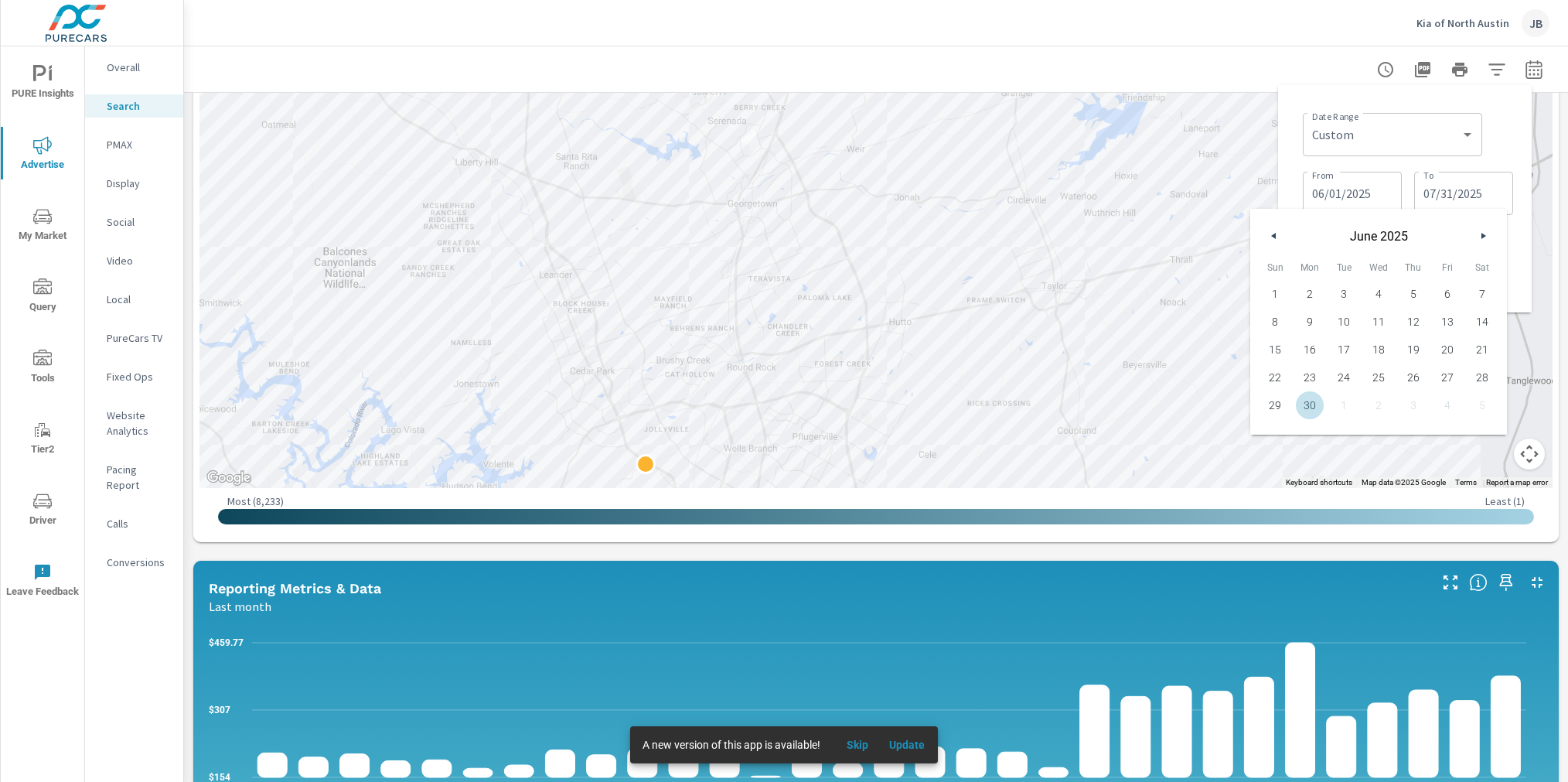 click on "30" at bounding box center [1310, 405] 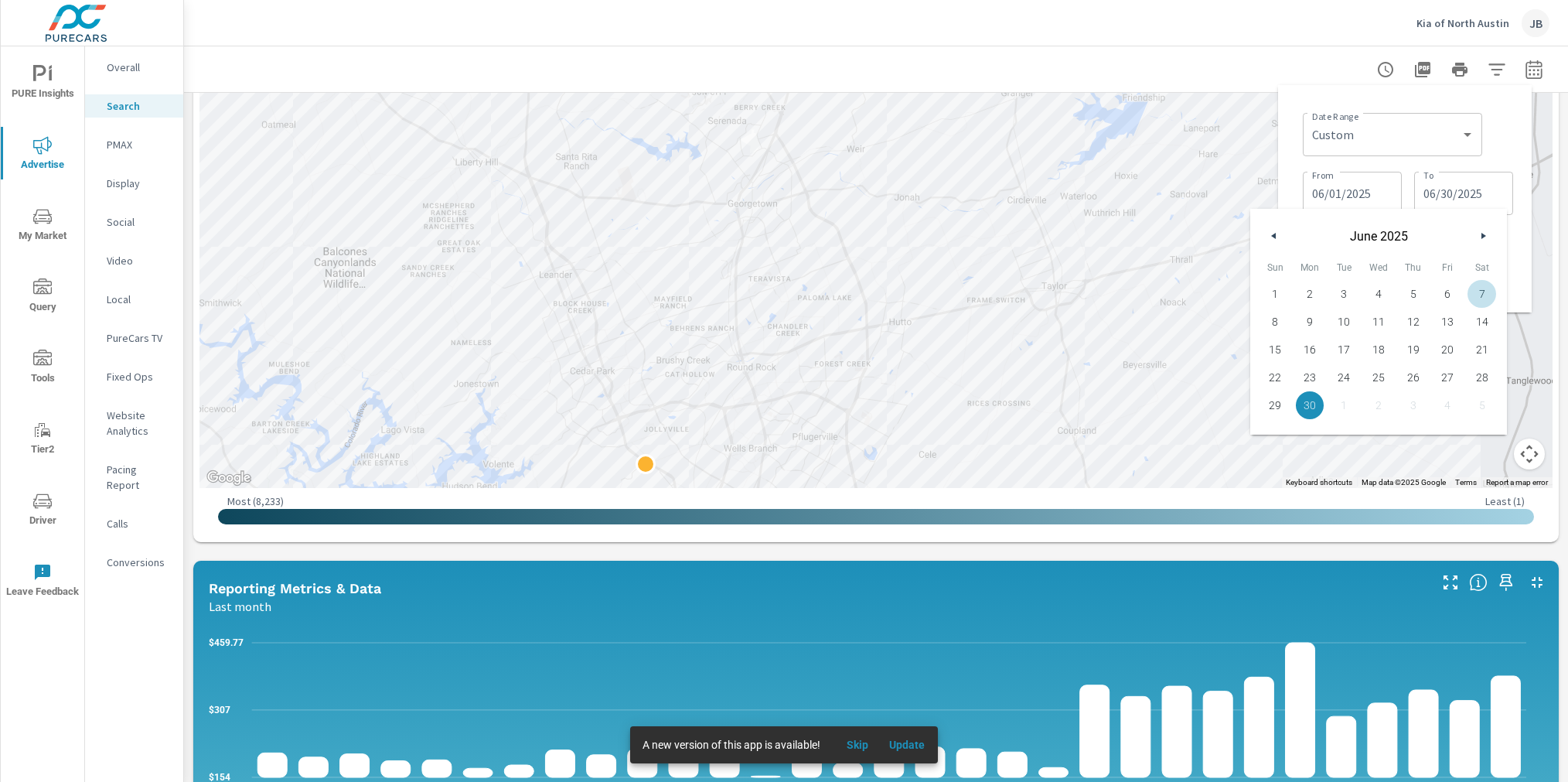 click on "Date Range Custom Yesterday Last week Last 7 days Last 14 days Last 30 days Last 45 days Last 60 days Last 90 days Last 180 days Last 365 days Month to date Last month Last 2 months Last 3 months Last 6 months Last 9 months Last 12 months Year to date Last year ​ From 06/01/2025 From To 06/30/2025 To + Add comparison Apply Cancel" at bounding box center [1405, 199] 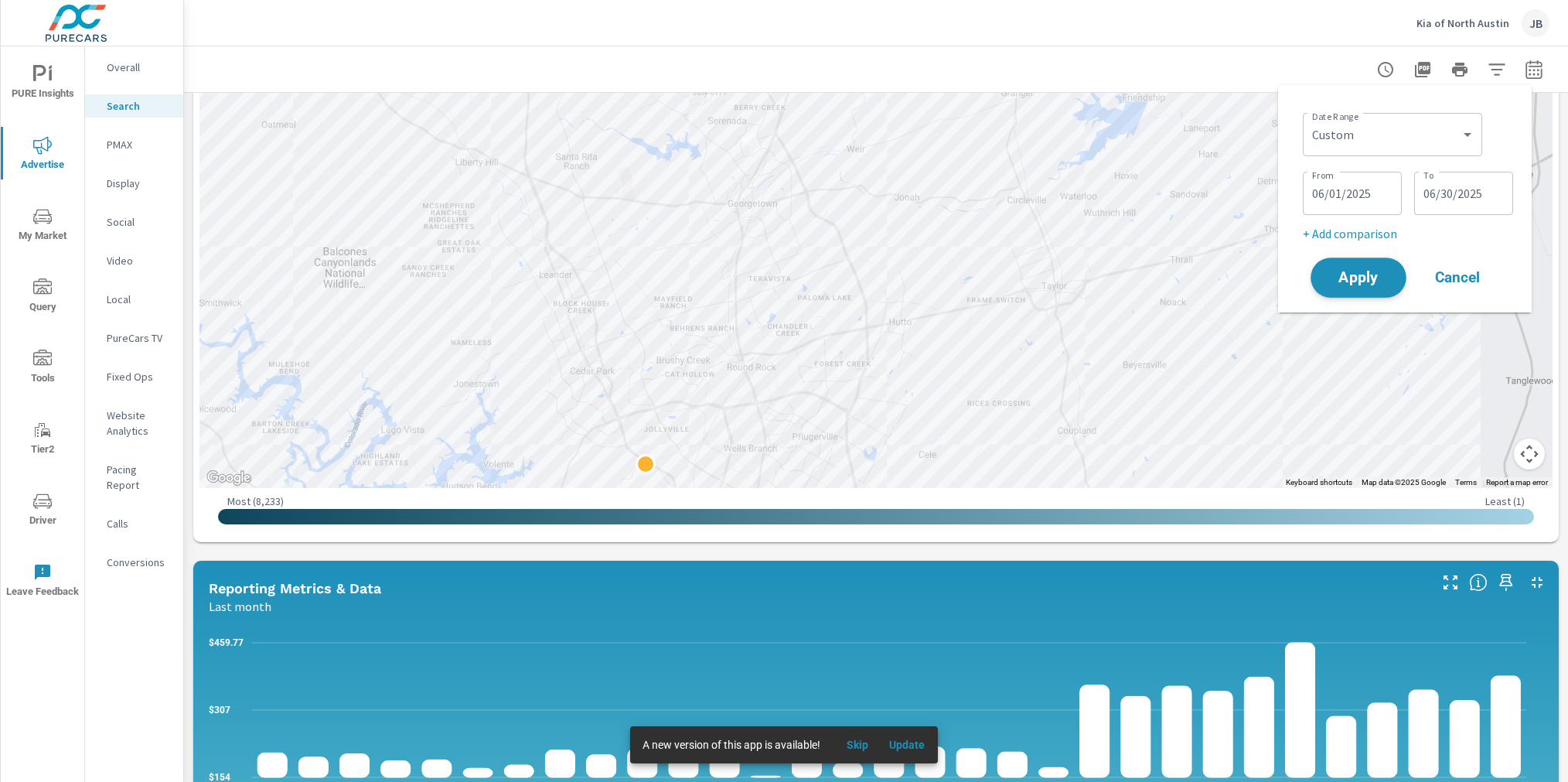click on "Apply" at bounding box center [1358, 278] 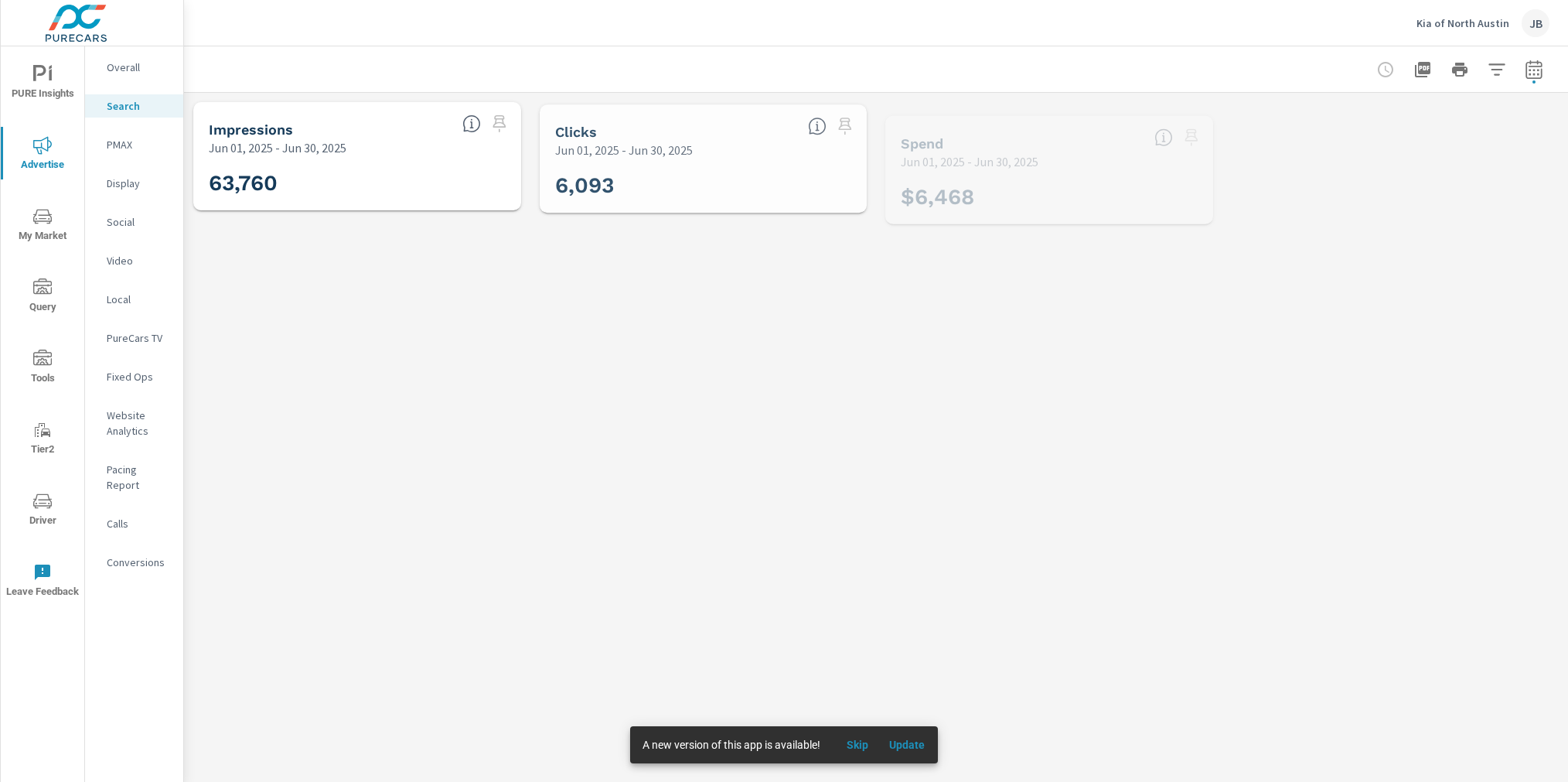 scroll, scrollTop: 0, scrollLeft: 0, axis: both 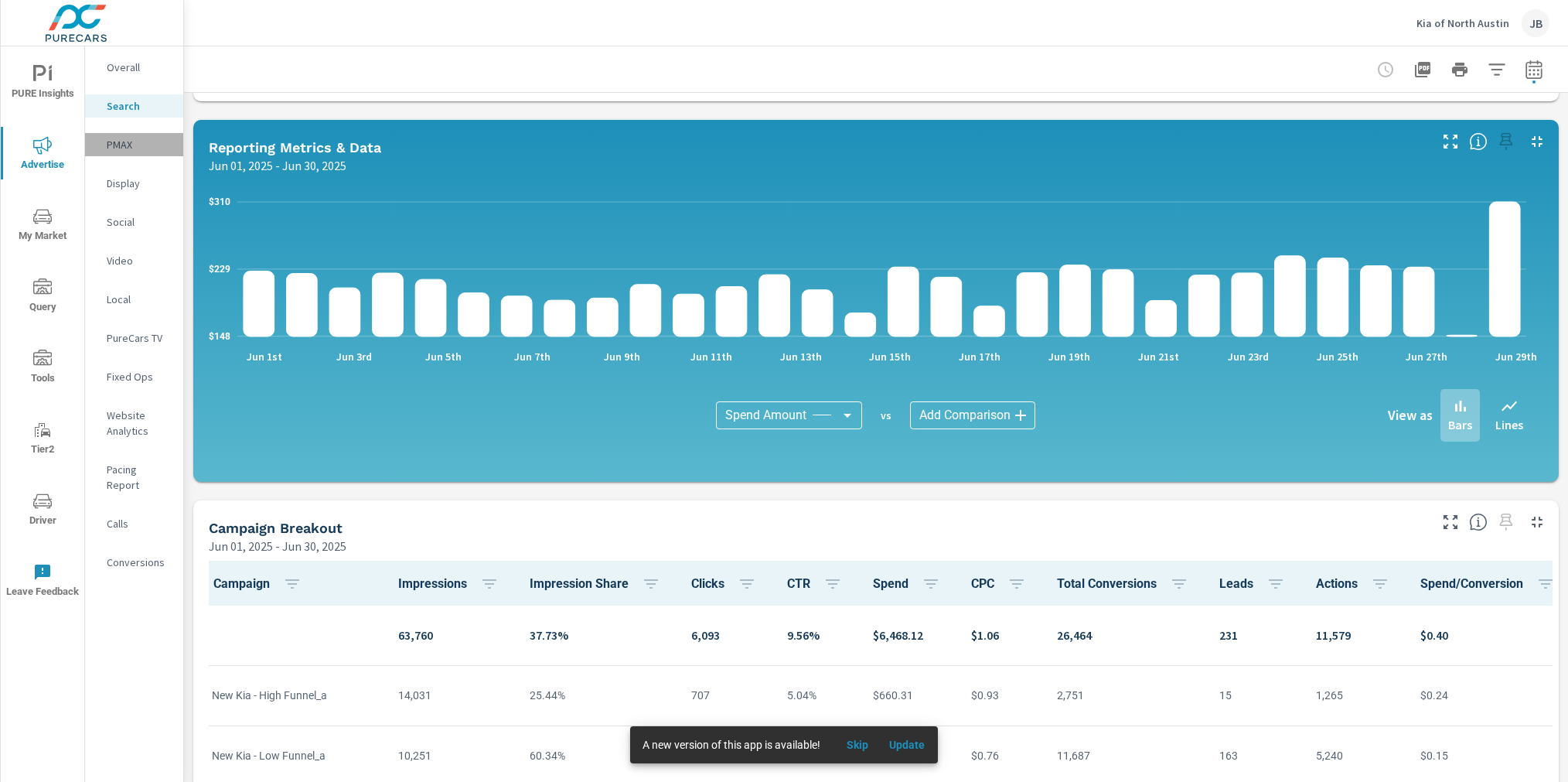 click on "PMAX" at bounding box center [138, 145] 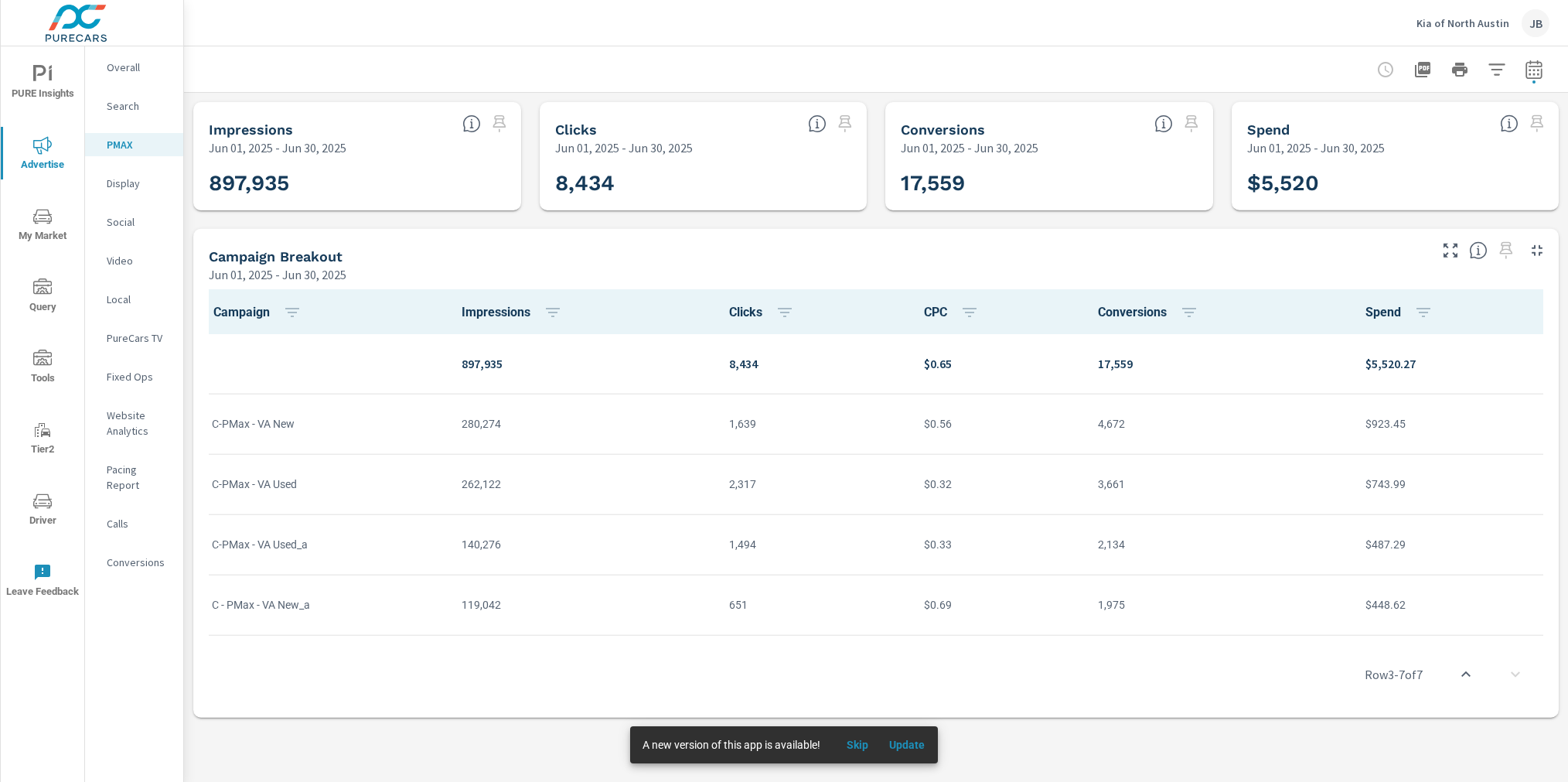 scroll, scrollTop: 163, scrollLeft: 0, axis: vertical 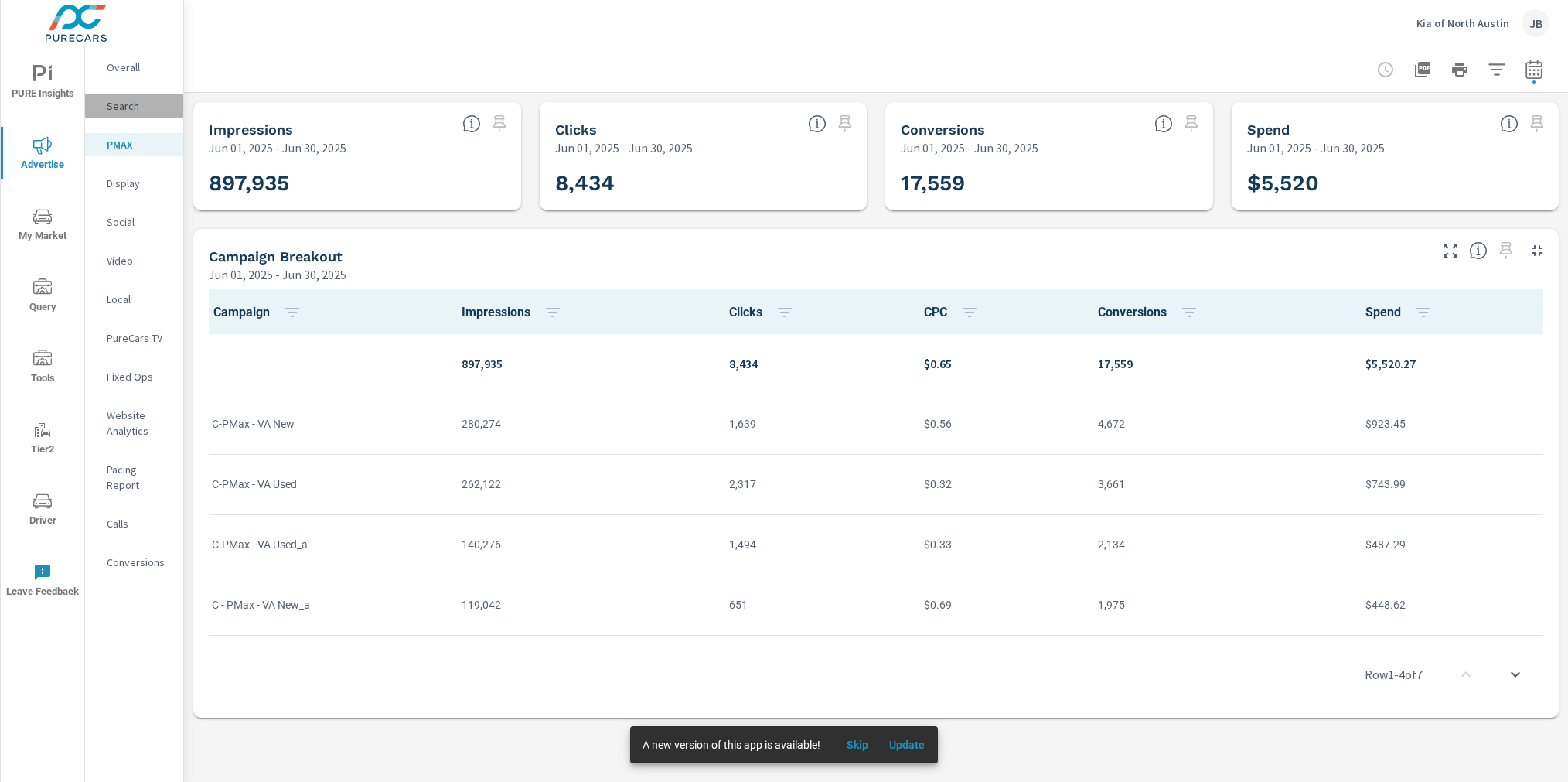 click on "Search" at bounding box center [138, 106] 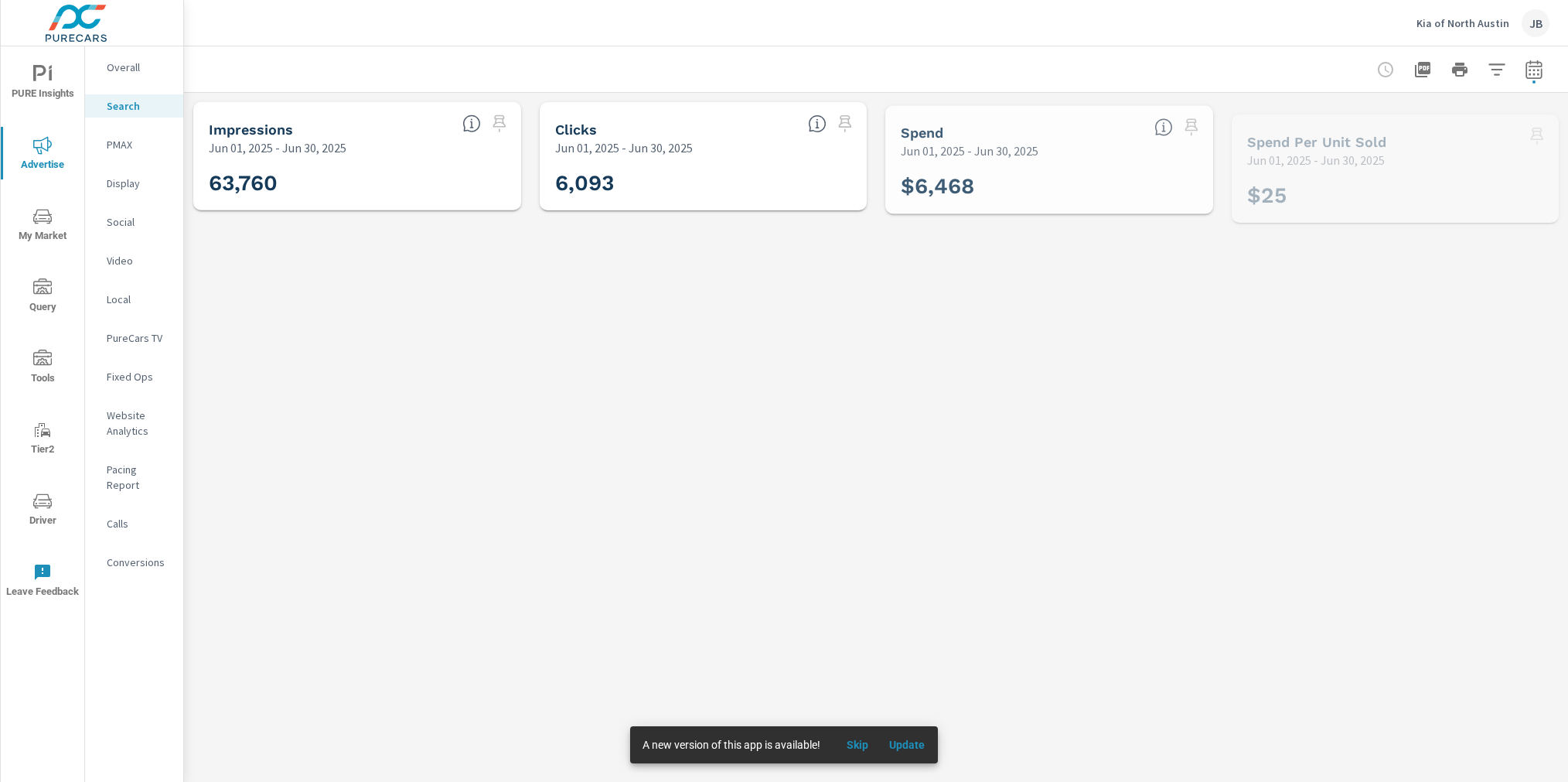 scroll, scrollTop: 0, scrollLeft: 0, axis: both 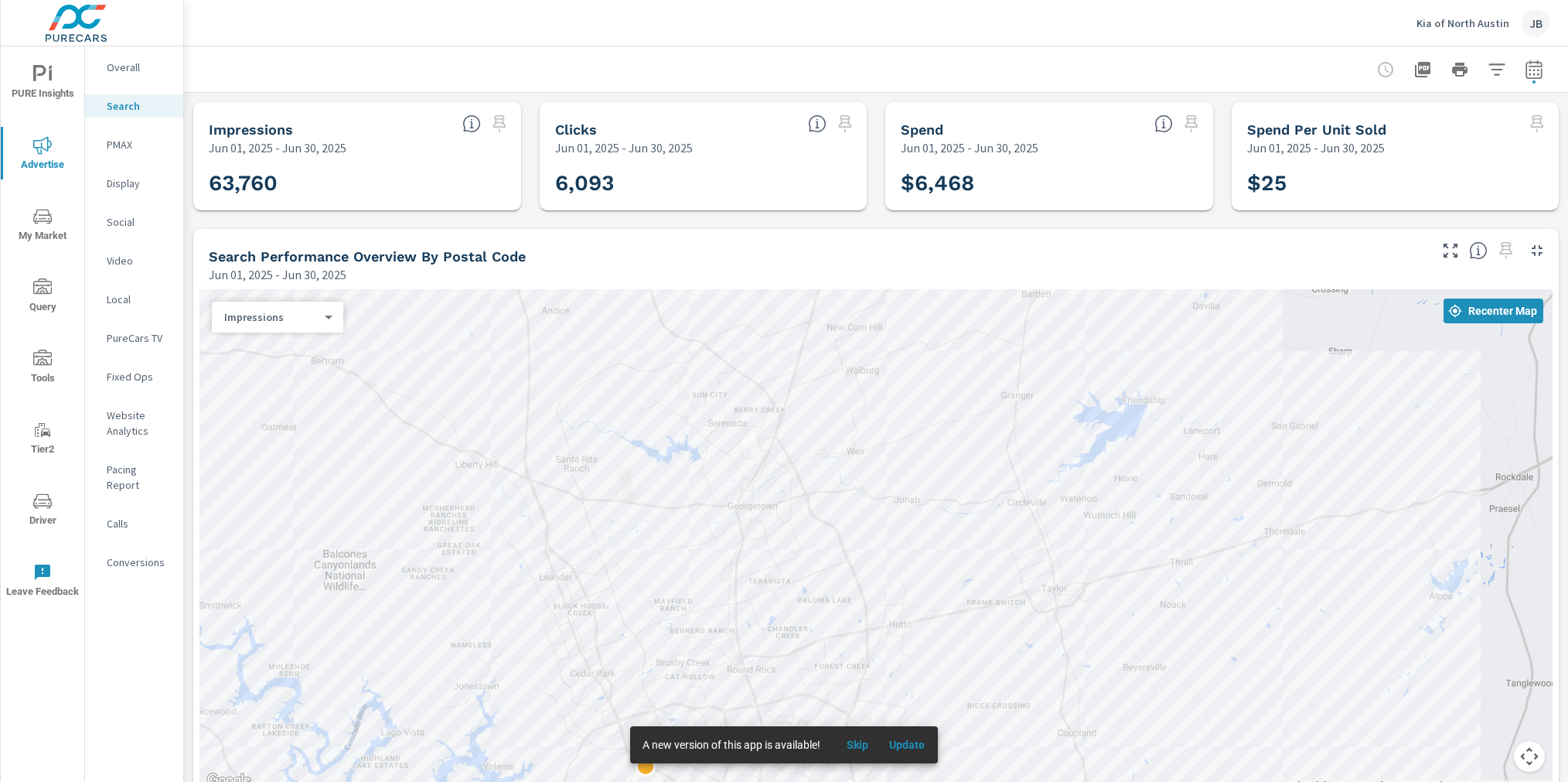 click on "Social" at bounding box center (138, 222) 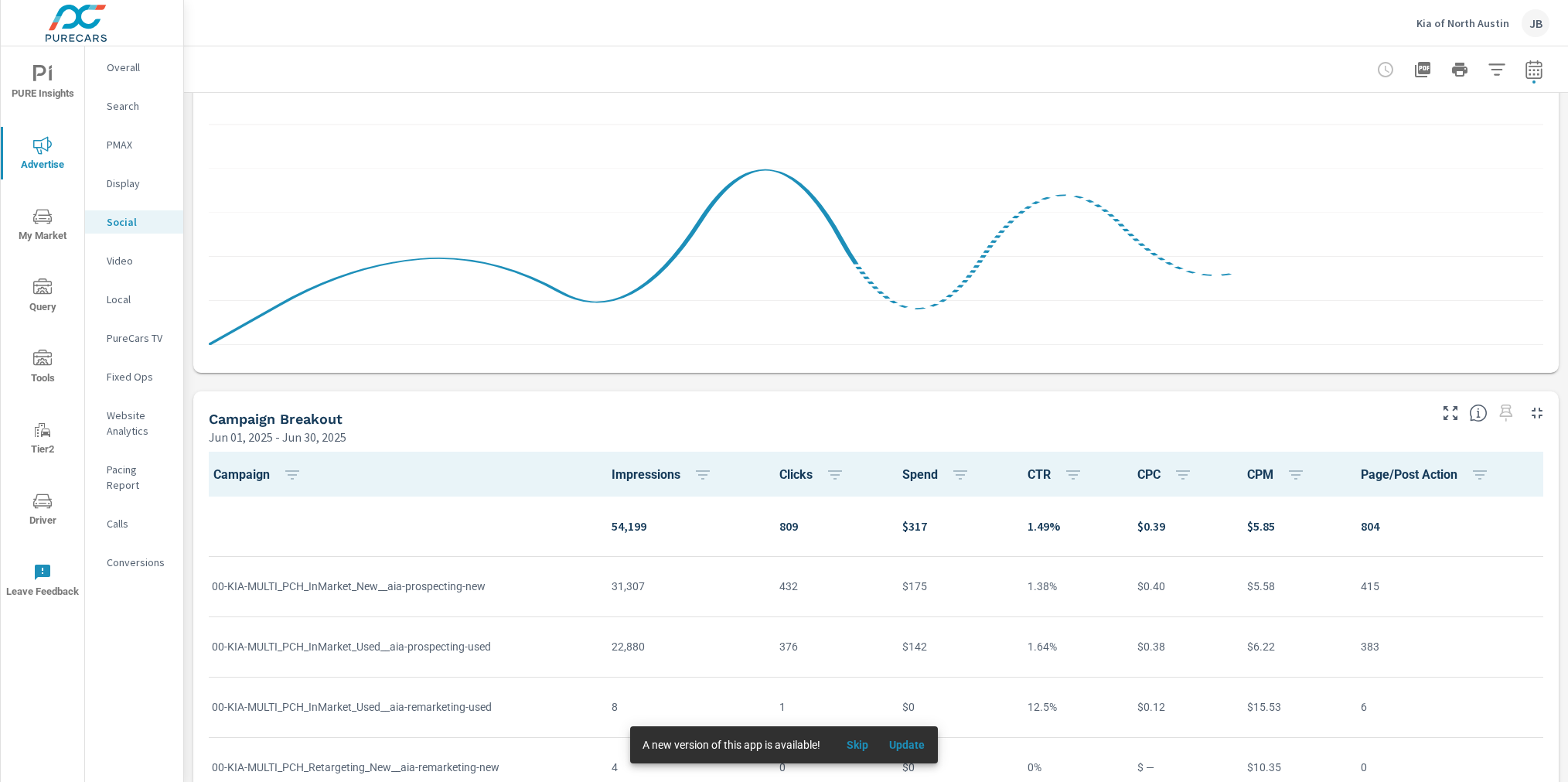 scroll, scrollTop: 0, scrollLeft: 0, axis: both 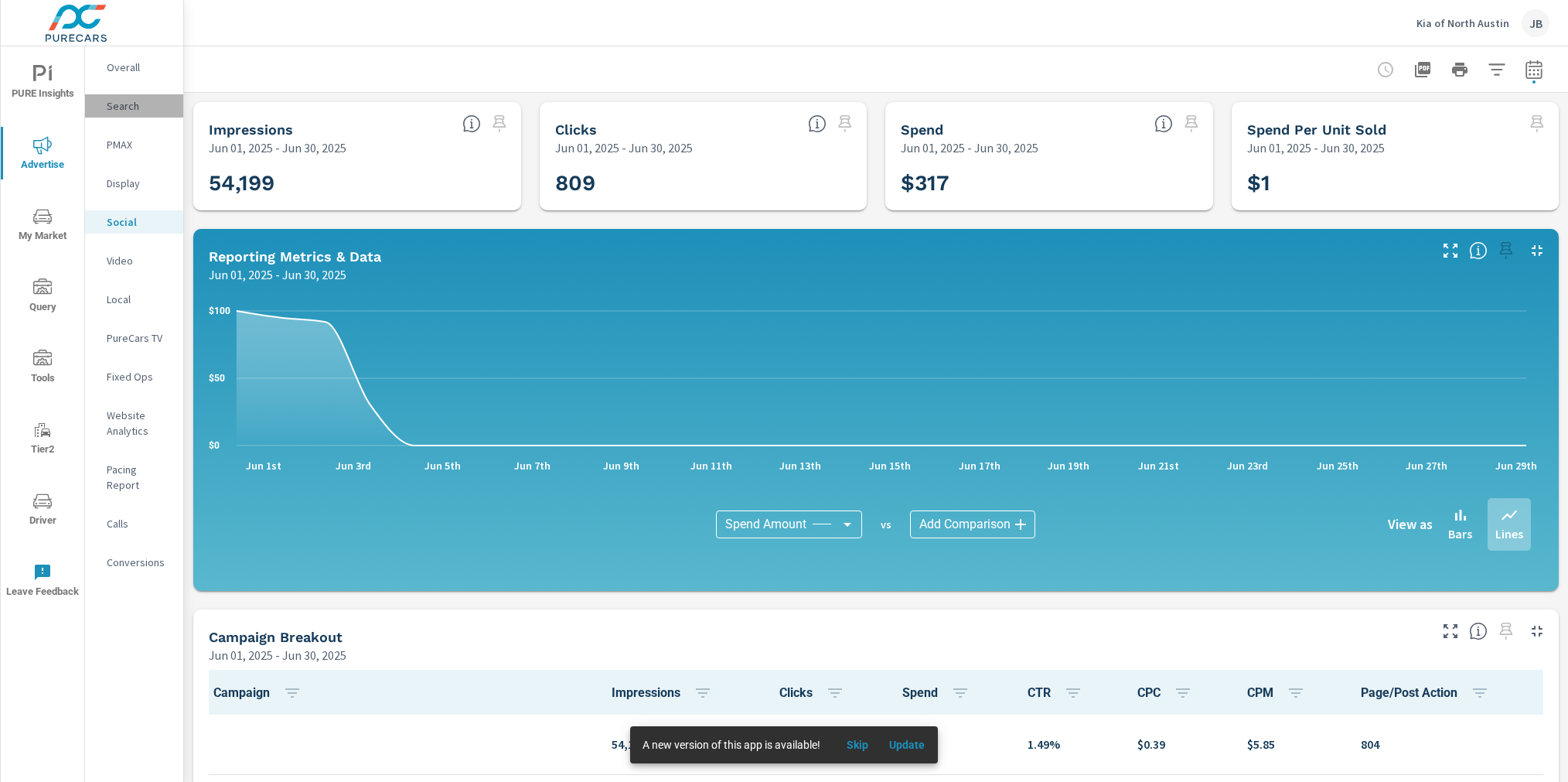click on "Search" at bounding box center [138, 106] 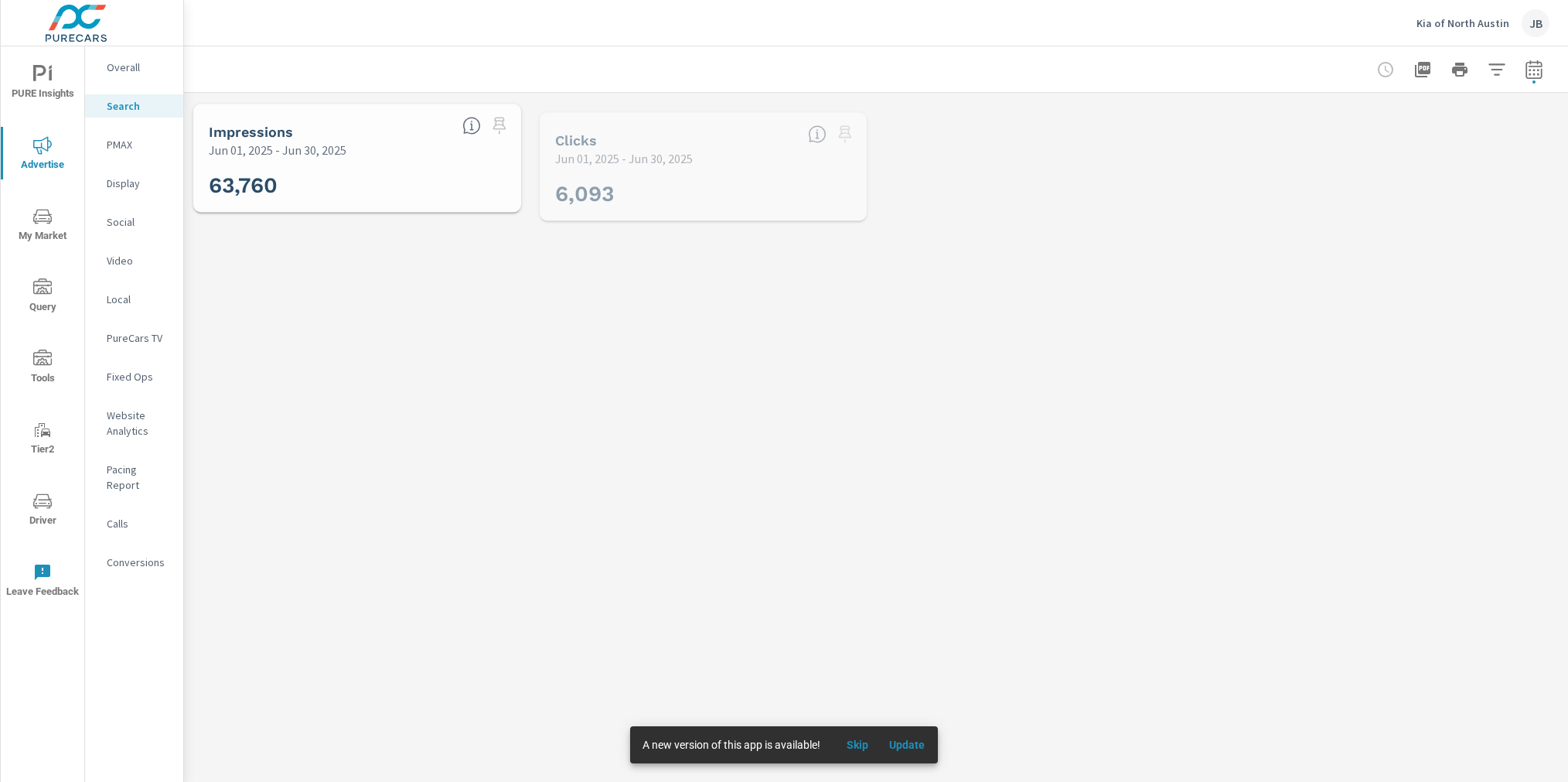 scroll, scrollTop: 0, scrollLeft: 0, axis: both 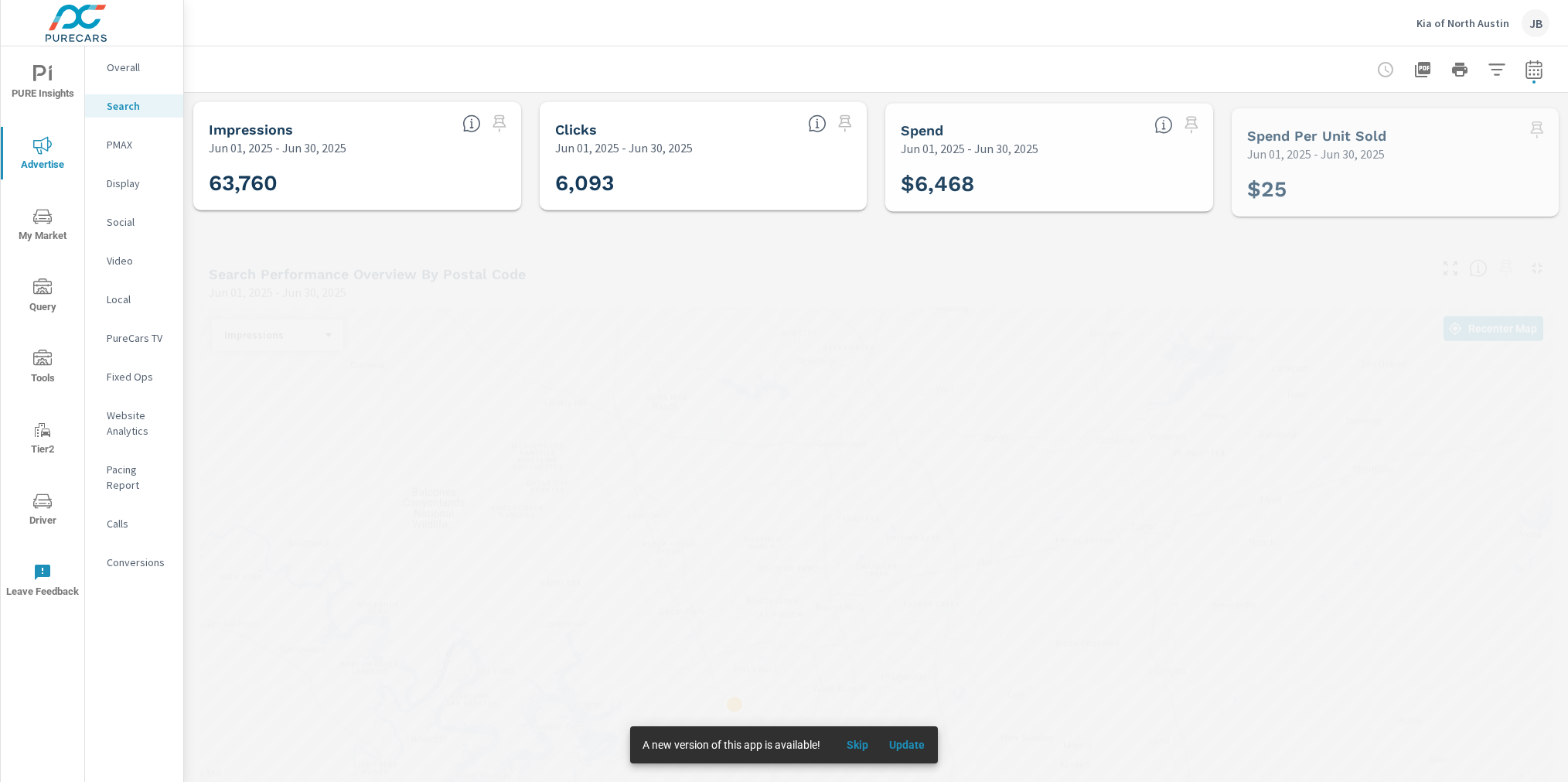click on "PMAX" at bounding box center [138, 145] 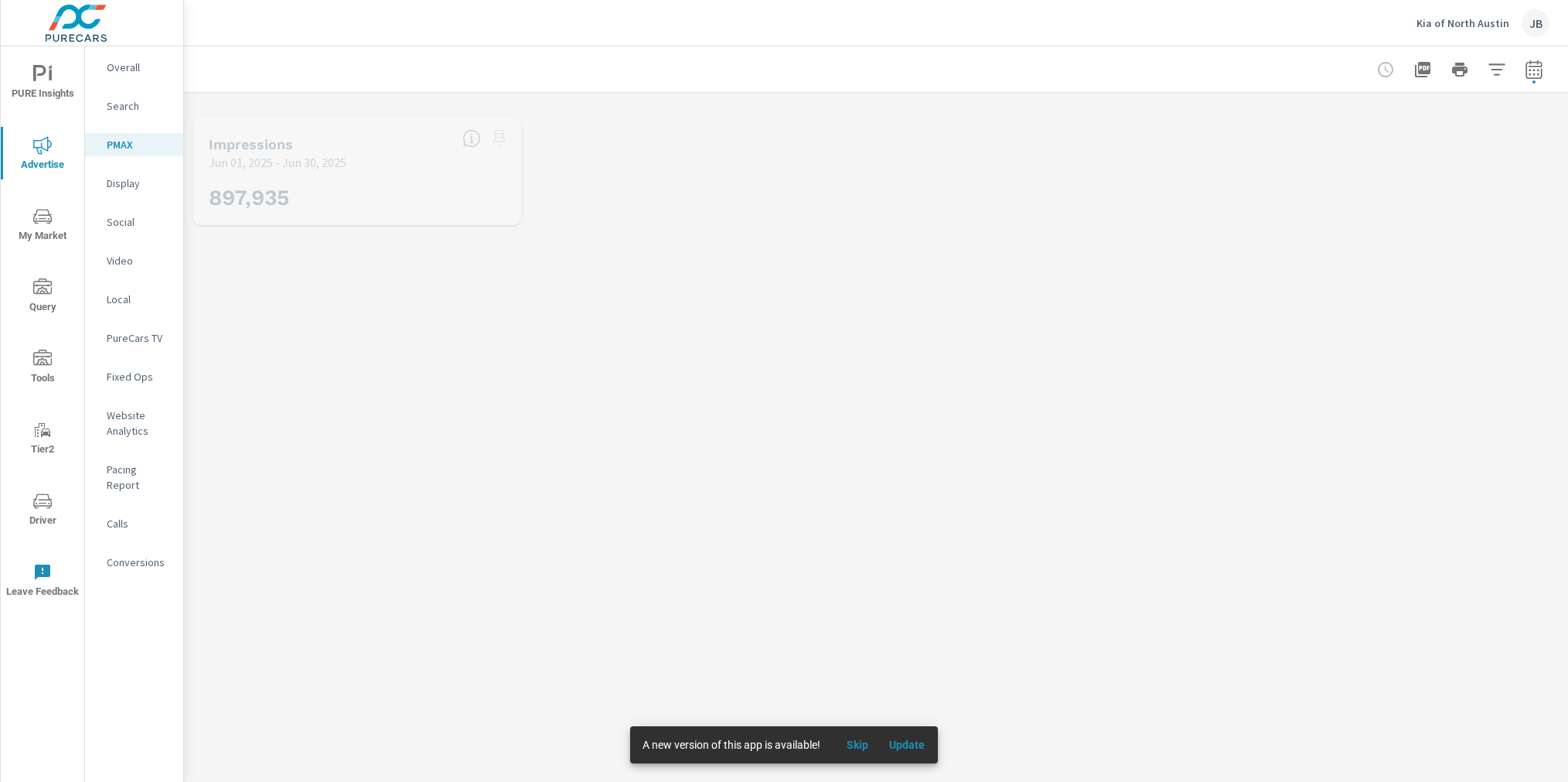 scroll, scrollTop: 0, scrollLeft: 0, axis: both 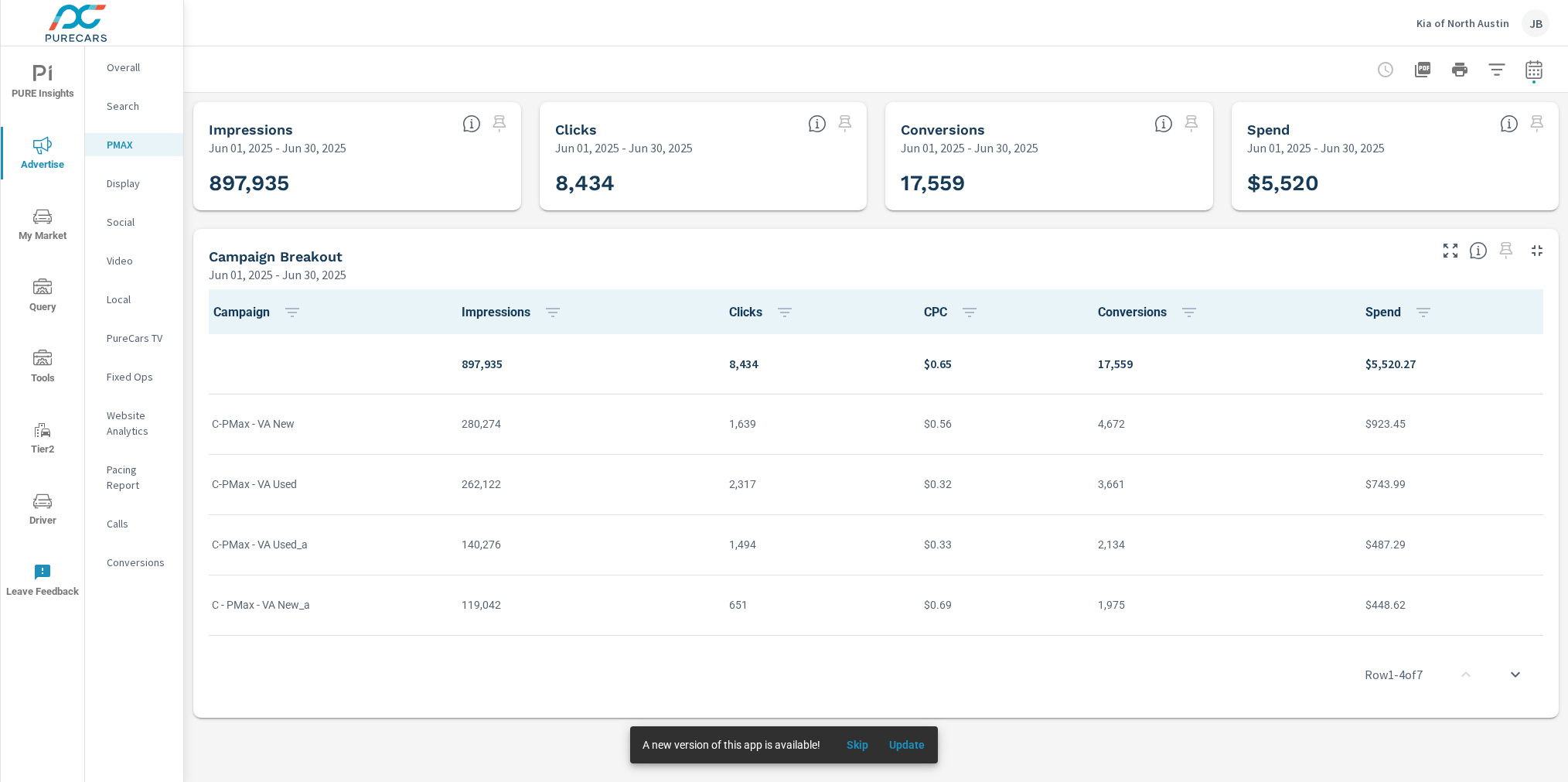 click on "Display" at bounding box center [138, 183] 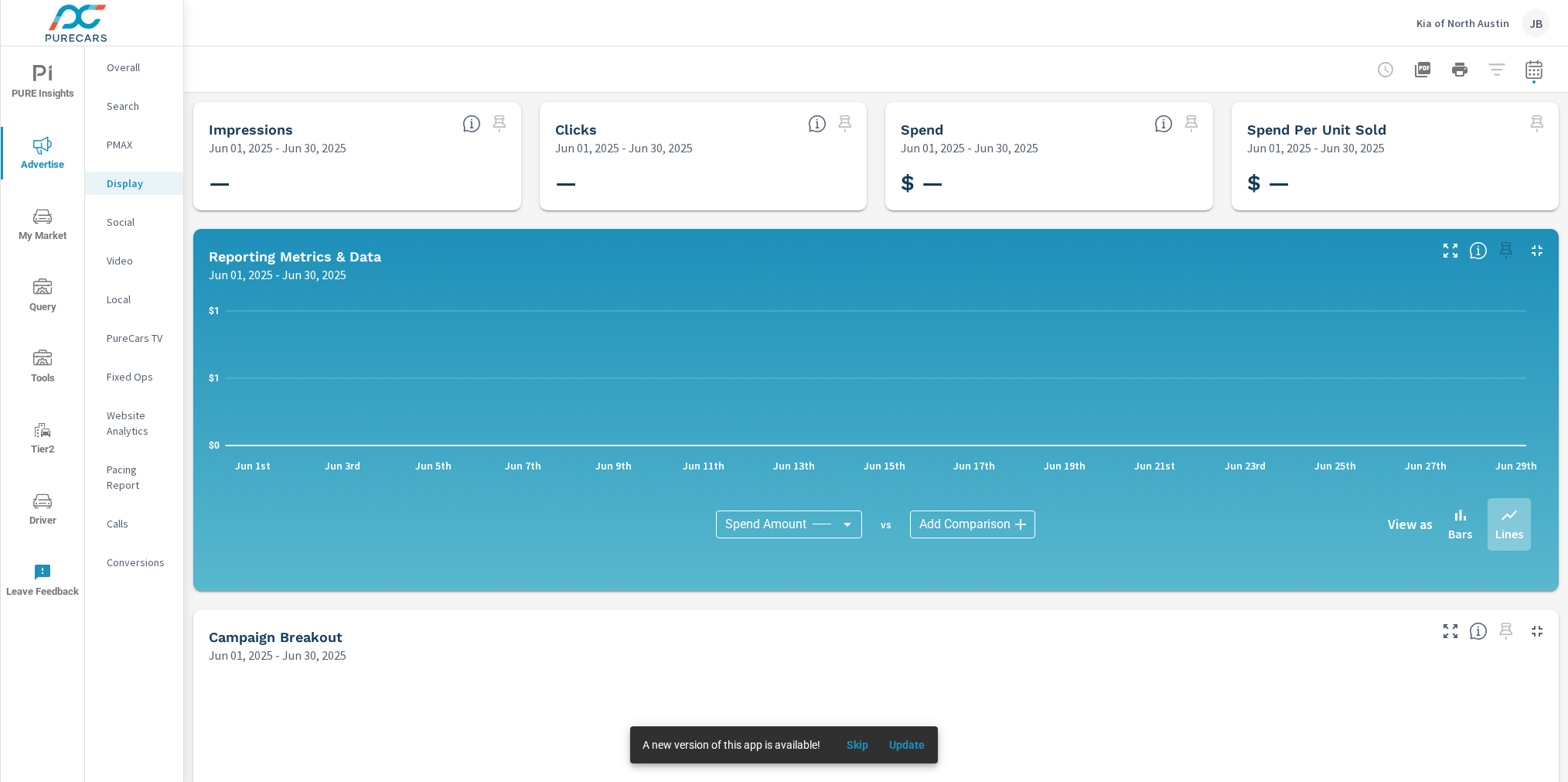 click on "Search" at bounding box center [138, 106] 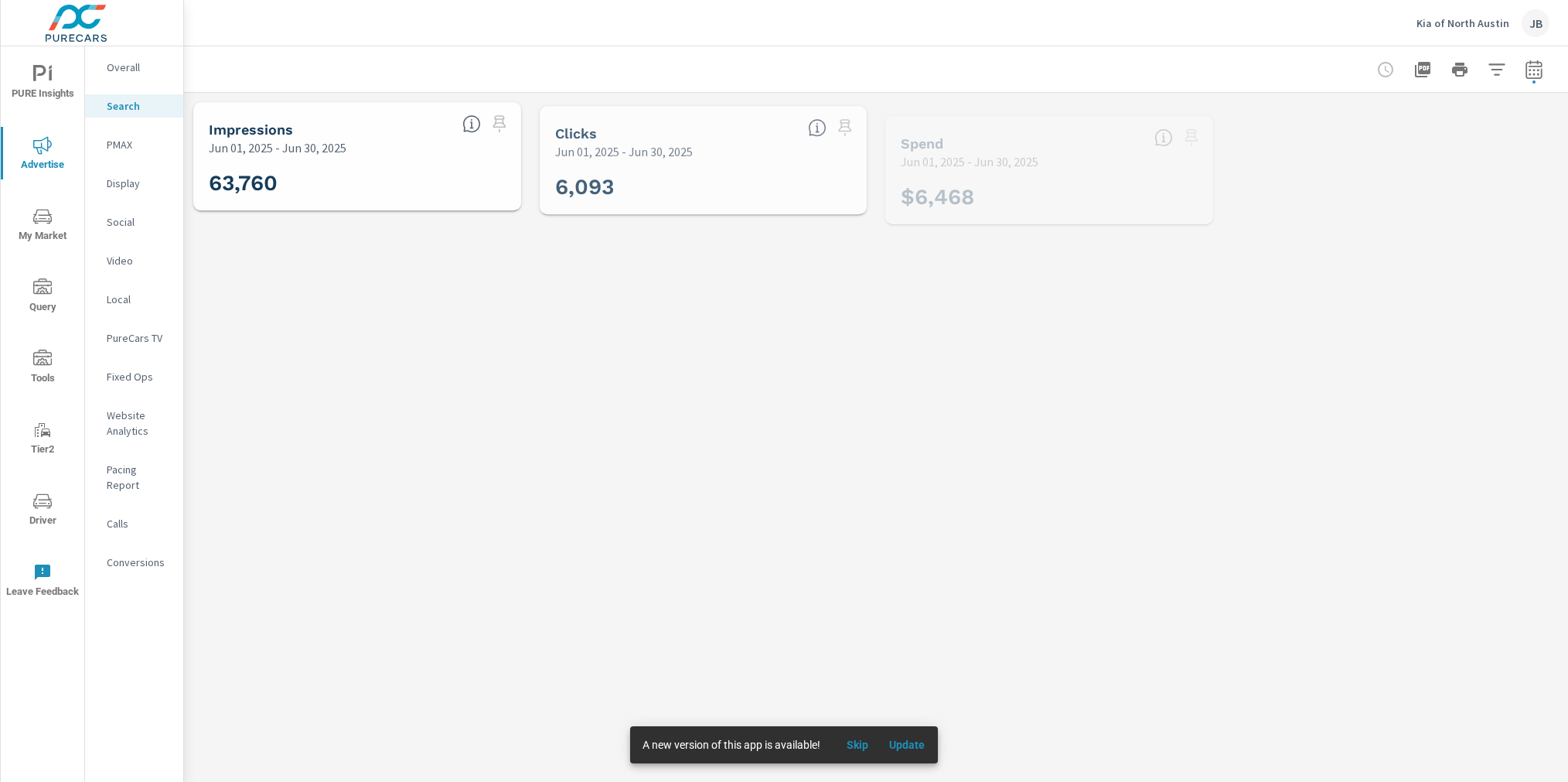 scroll, scrollTop: 0, scrollLeft: 0, axis: both 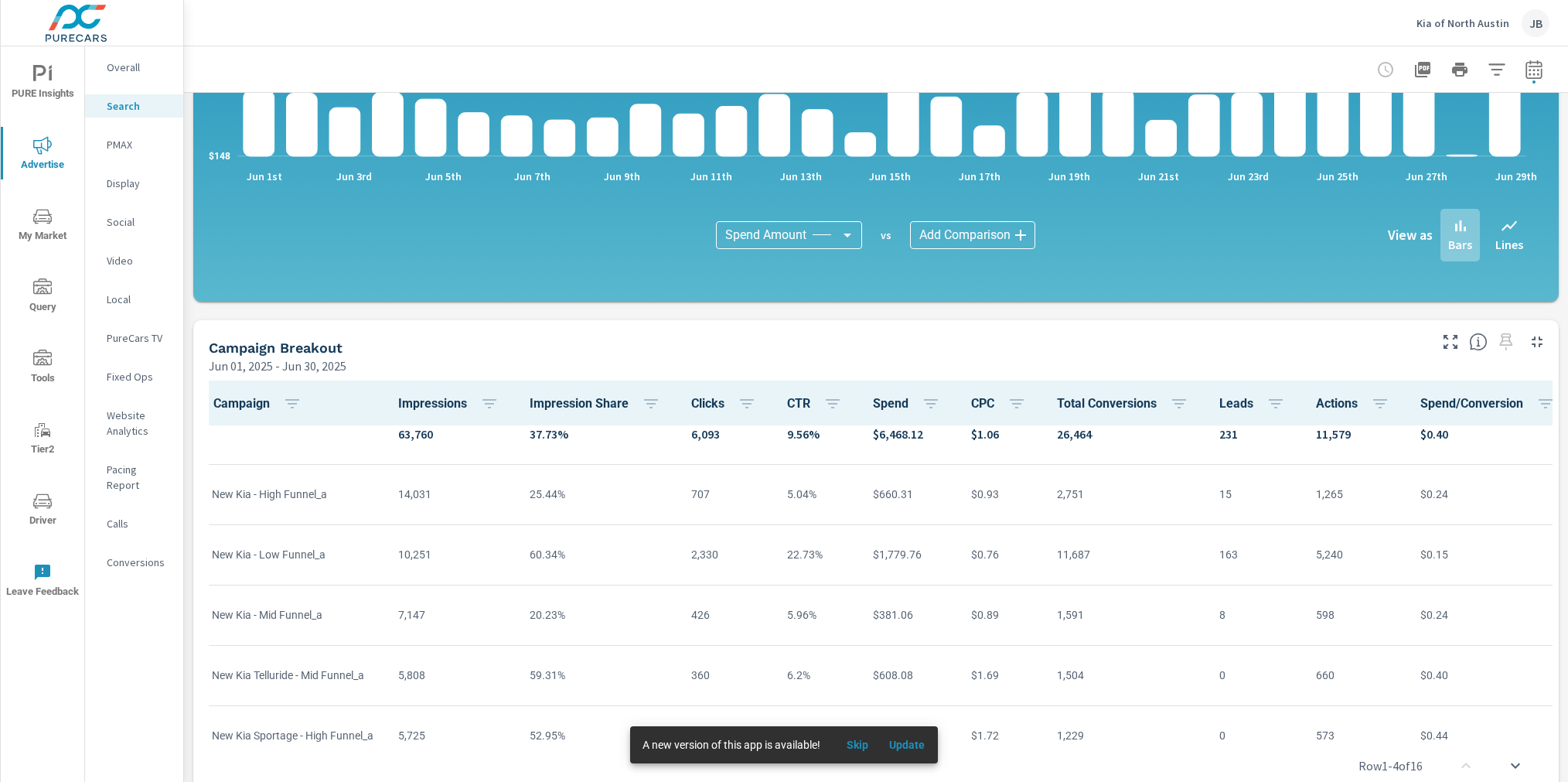 drag, startPoint x: 999, startPoint y: 736, endPoint x: 1153, endPoint y: 734, distance: 154.01299 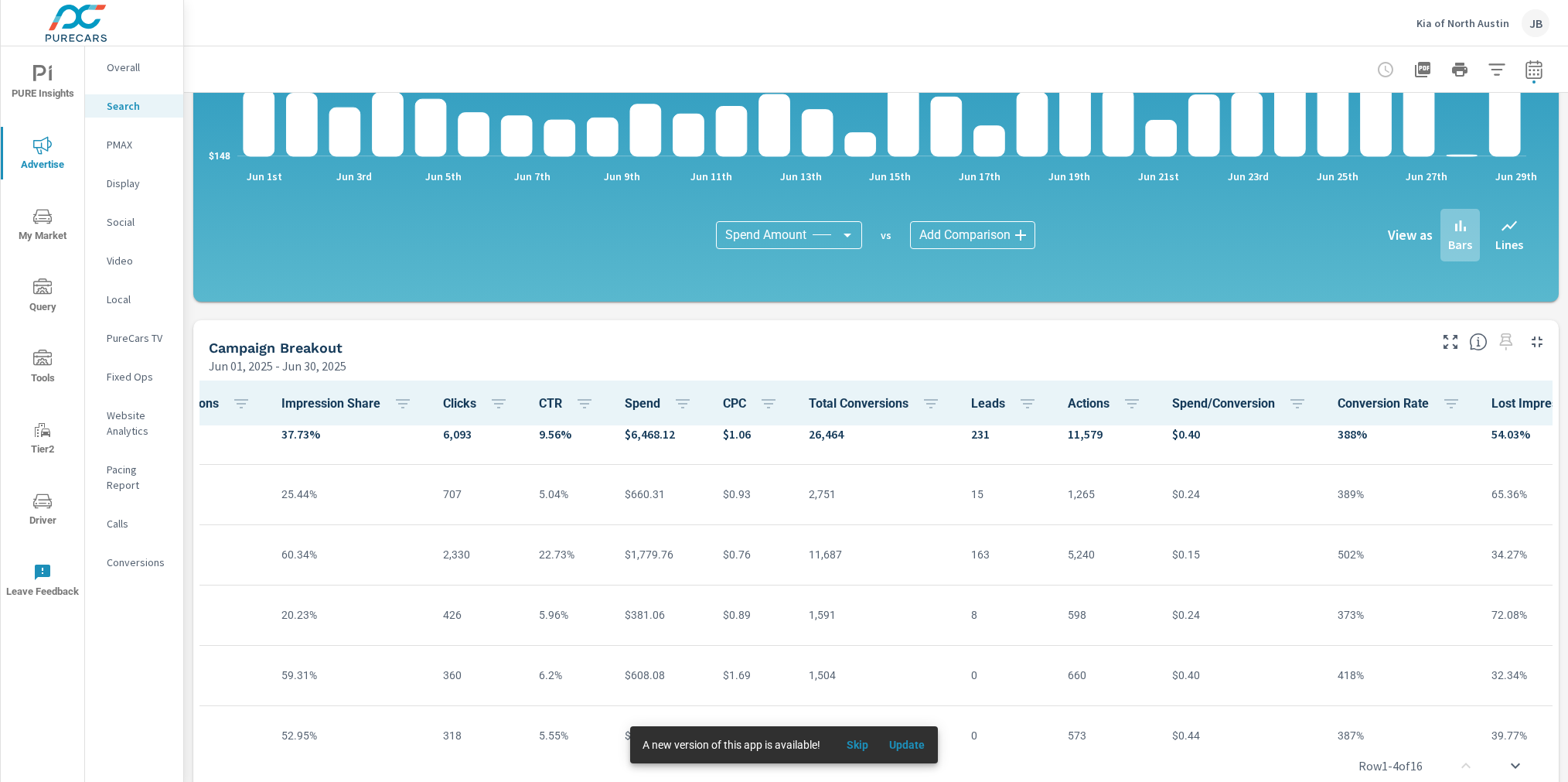 scroll, scrollTop: 21, scrollLeft: 0, axis: vertical 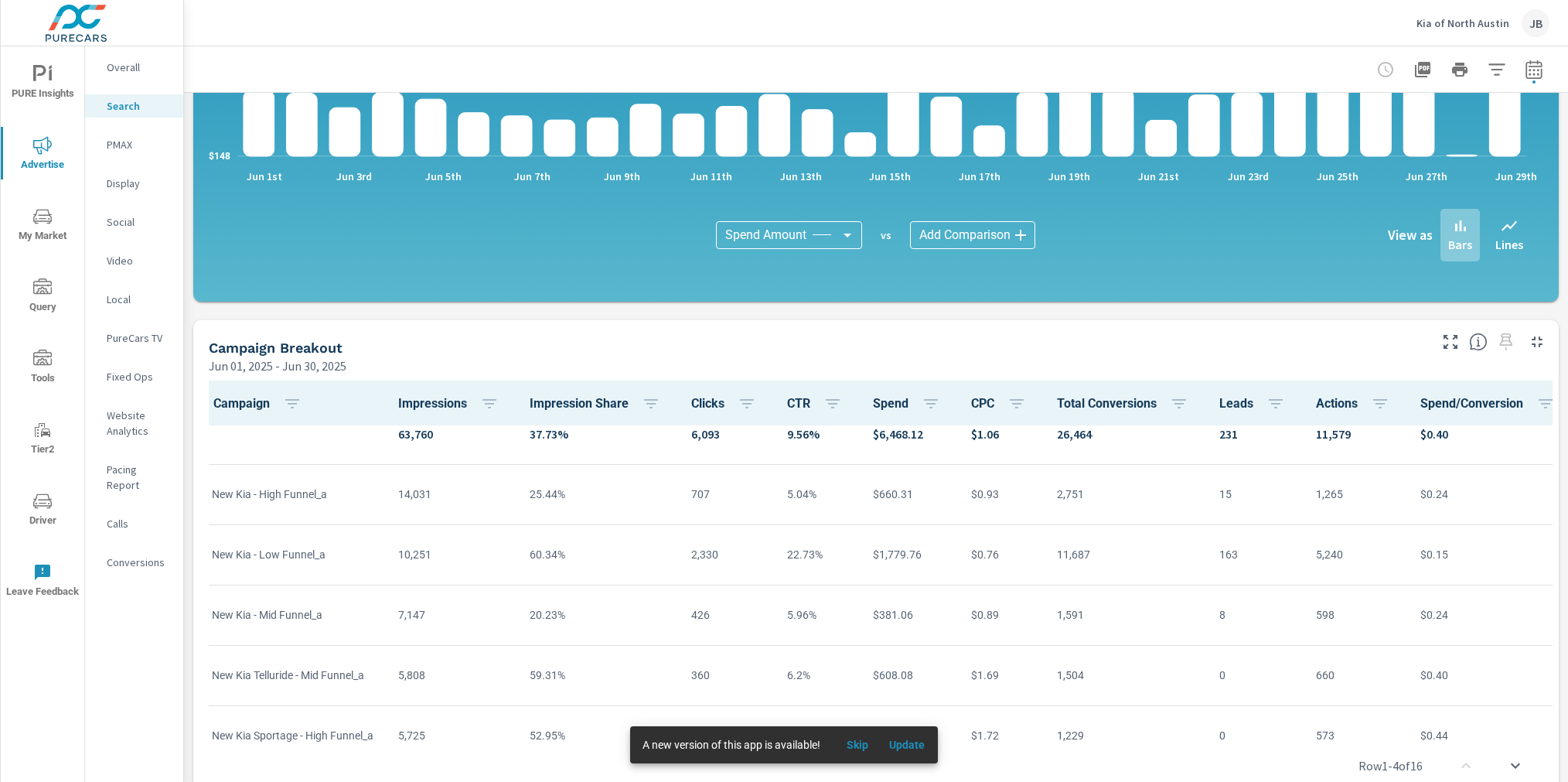 click 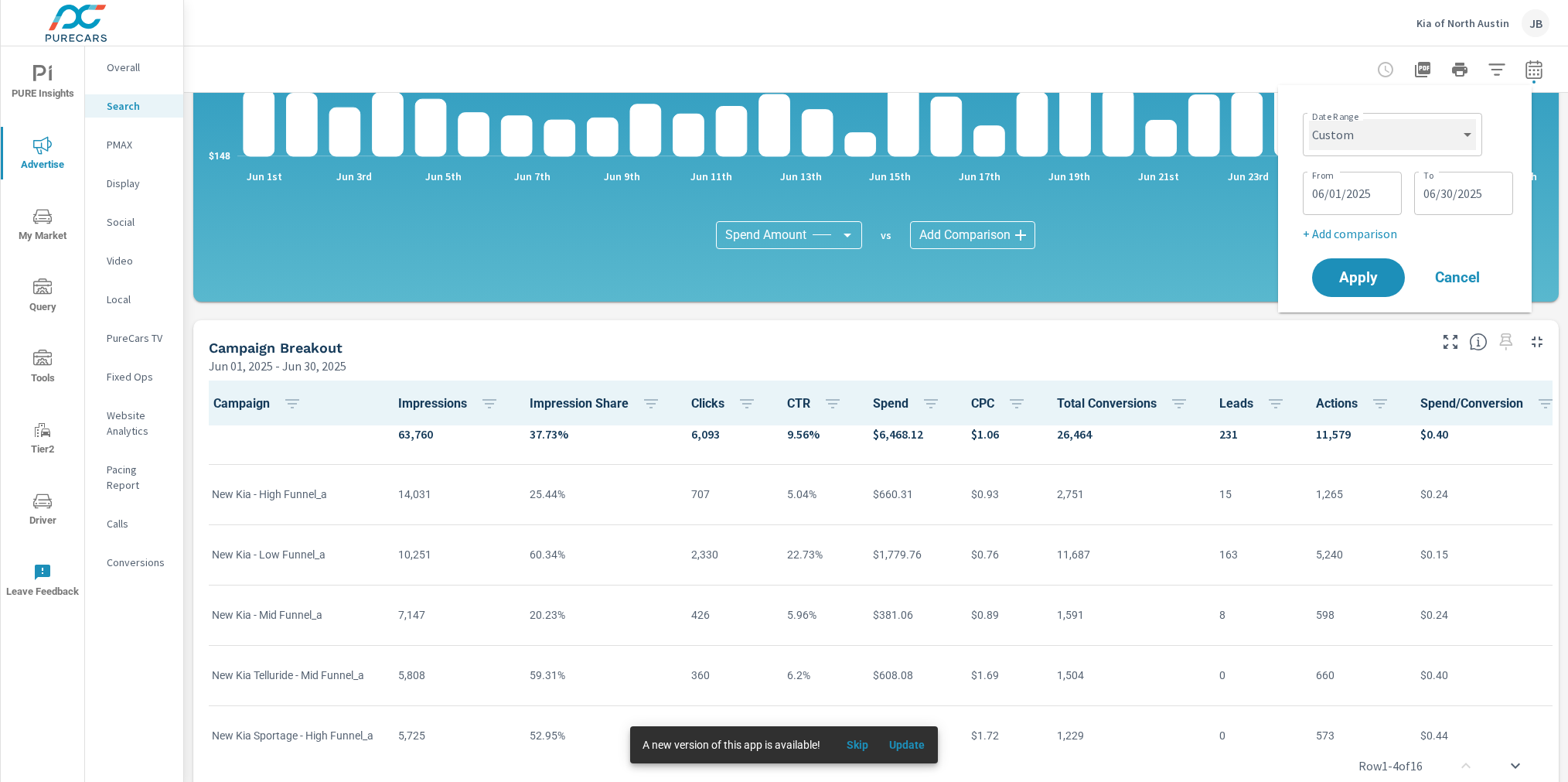 click on "Custom Yesterday Last week Last 7 days Last 14 days Last 30 days Last 45 days Last 60 days Last 90 days Last 180 days Last 365 days Month to date Last month Last 2 months Last 3 months Last 6 months Last 9 months Last 12 months Year to date Last year" at bounding box center [1392, 135] 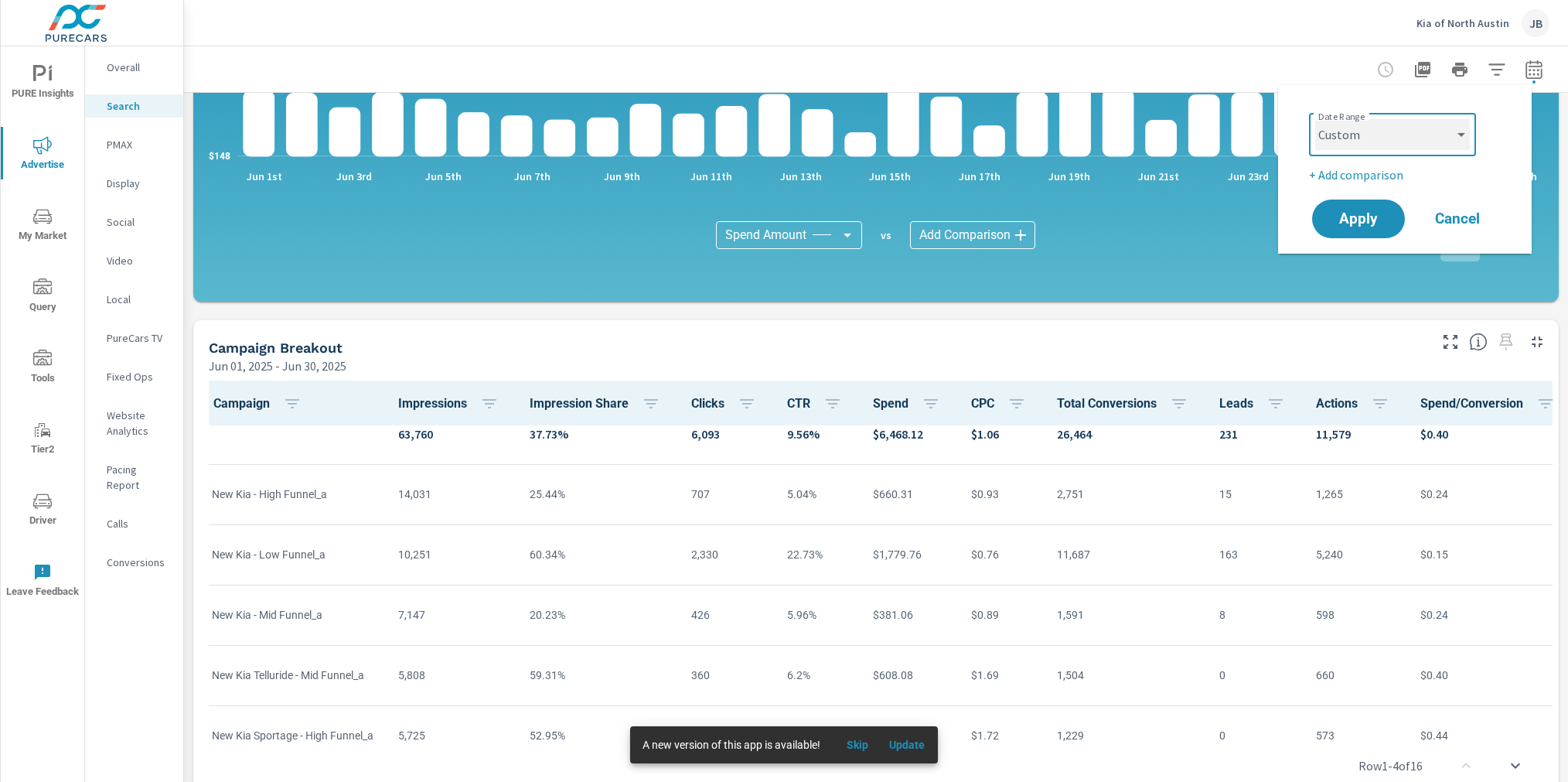 select on "Last month" 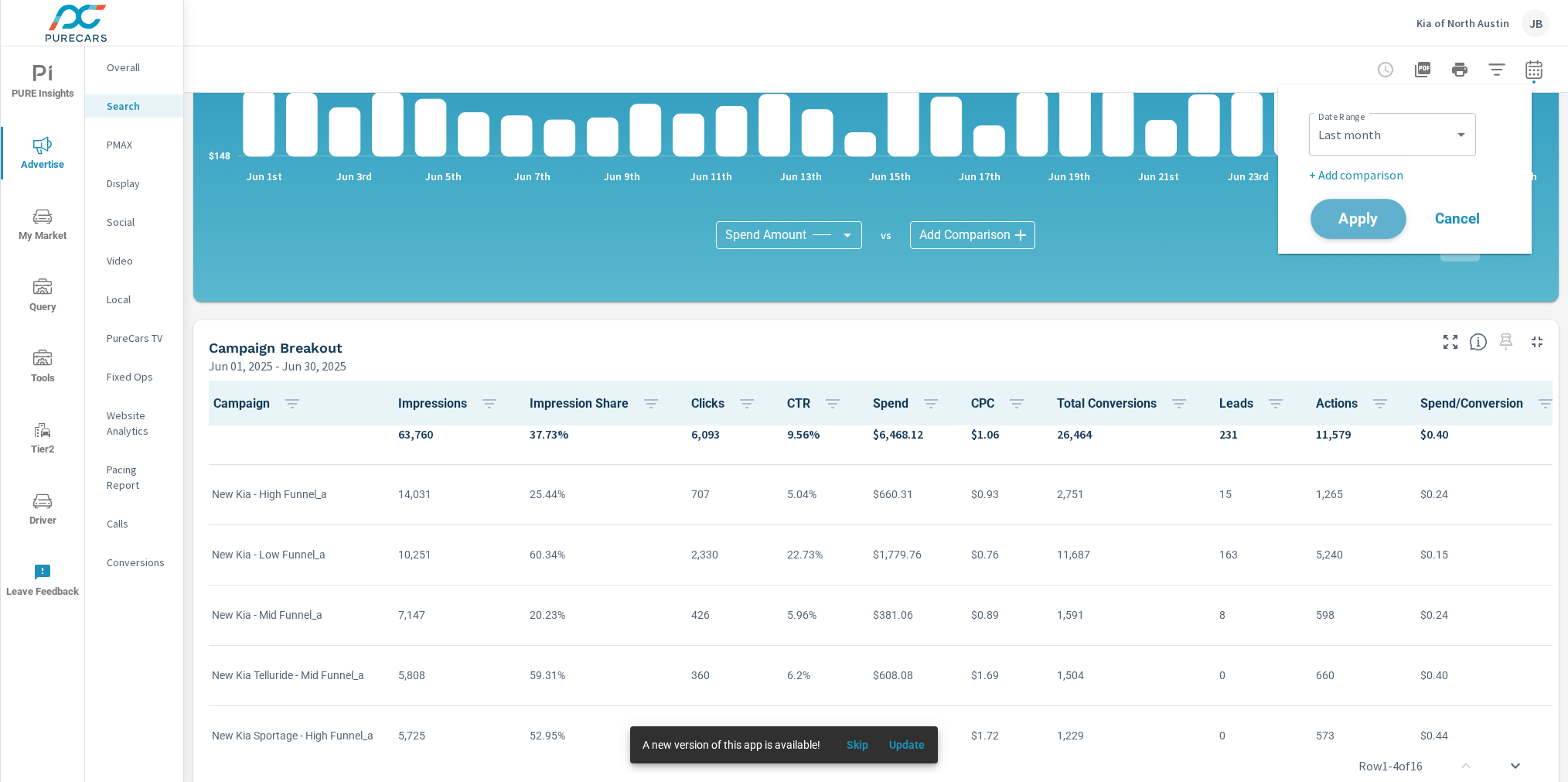 click on "Apply" at bounding box center (1358, 219) 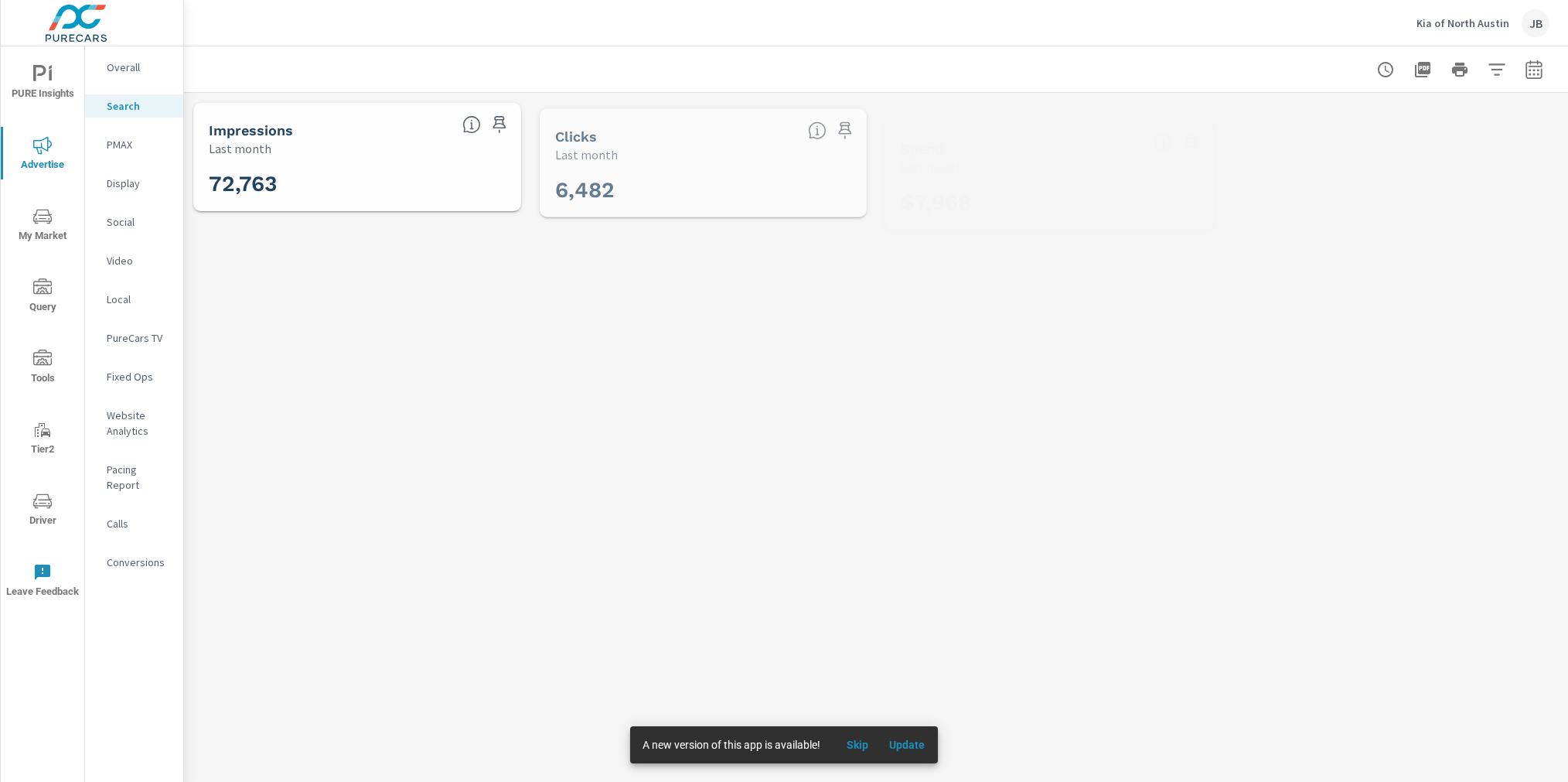 scroll, scrollTop: 0, scrollLeft: 0, axis: both 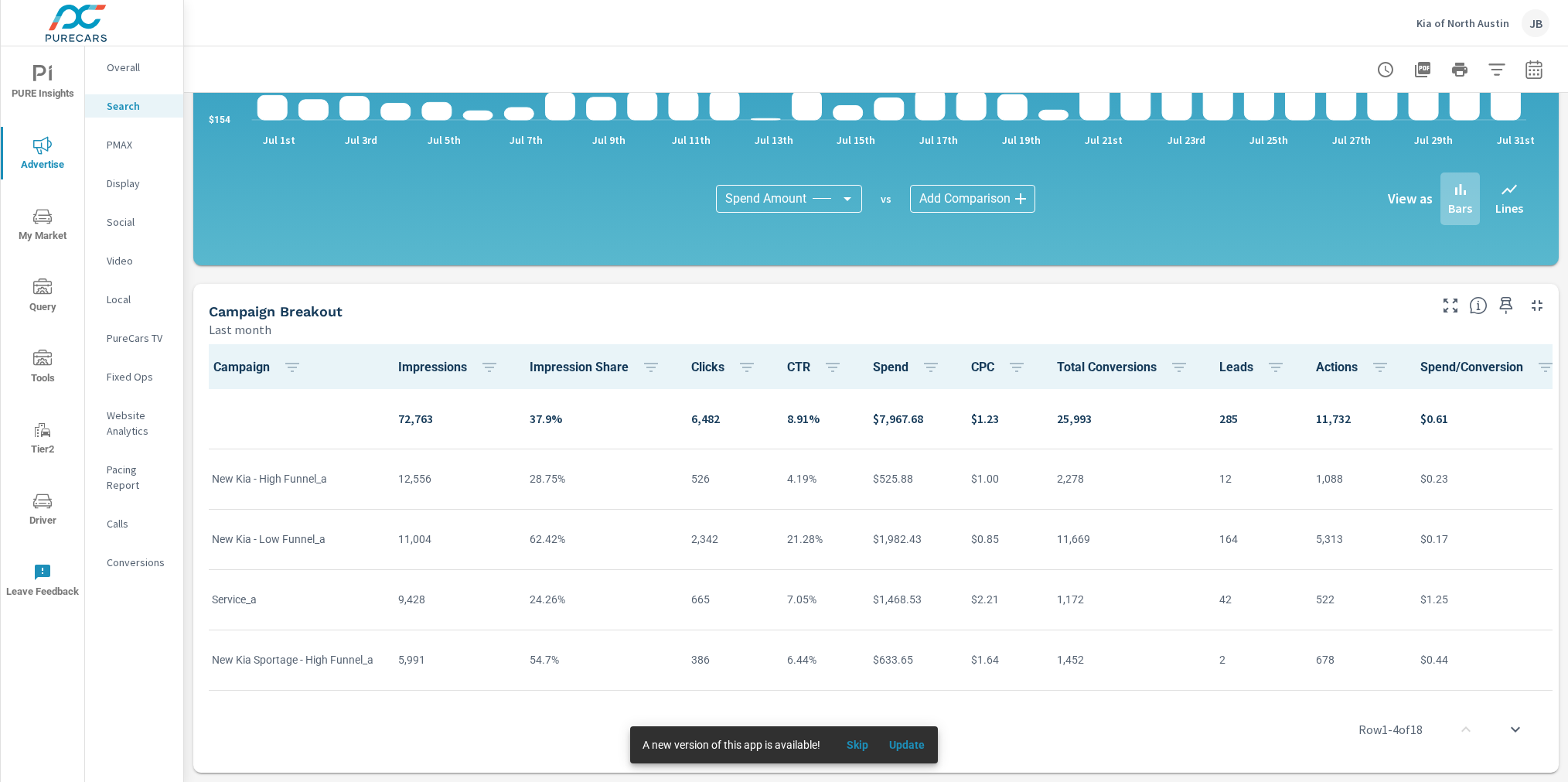 click on "Driver" at bounding box center (43, 511) 